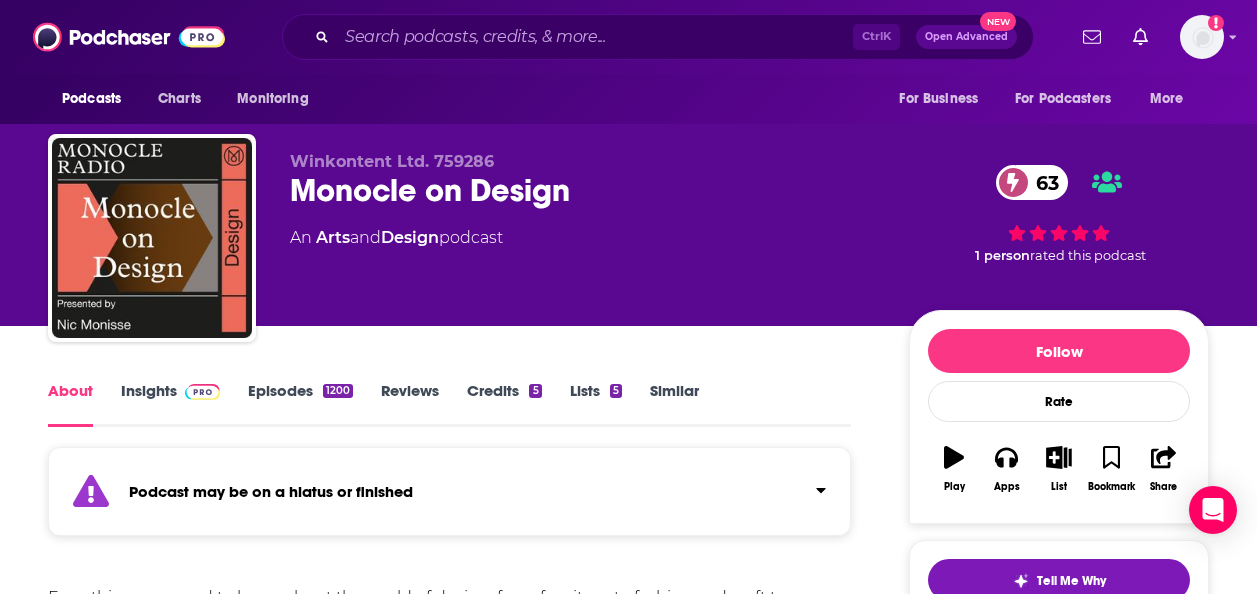 scroll, scrollTop: 0, scrollLeft: 0, axis: both 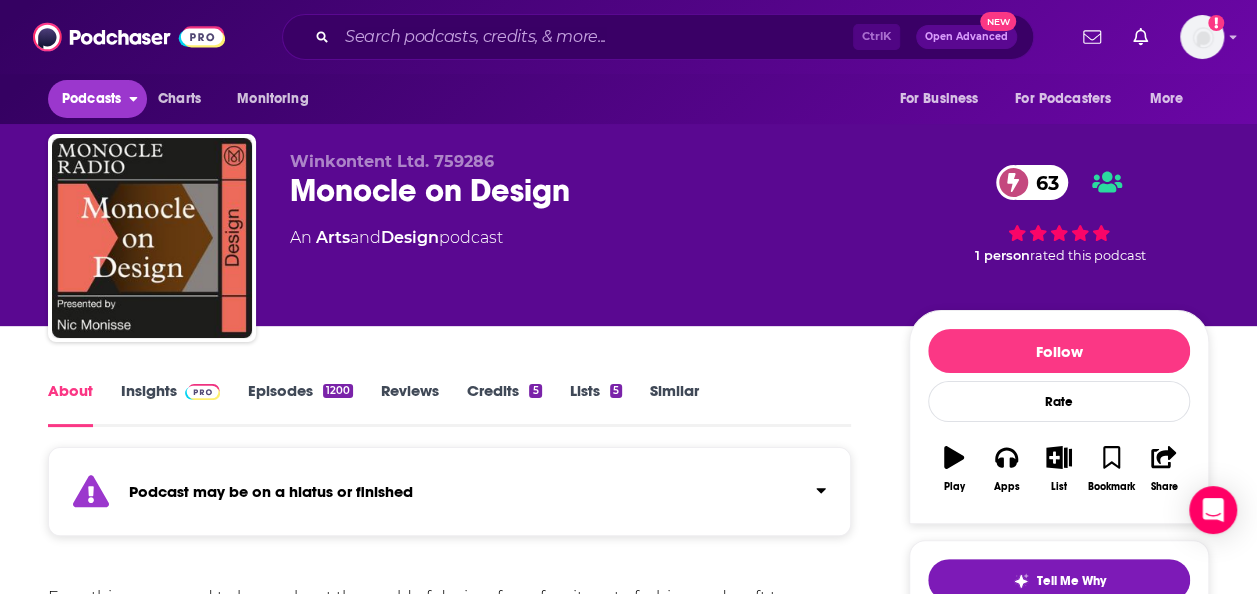 click on "Podcasts" at bounding box center [91, 99] 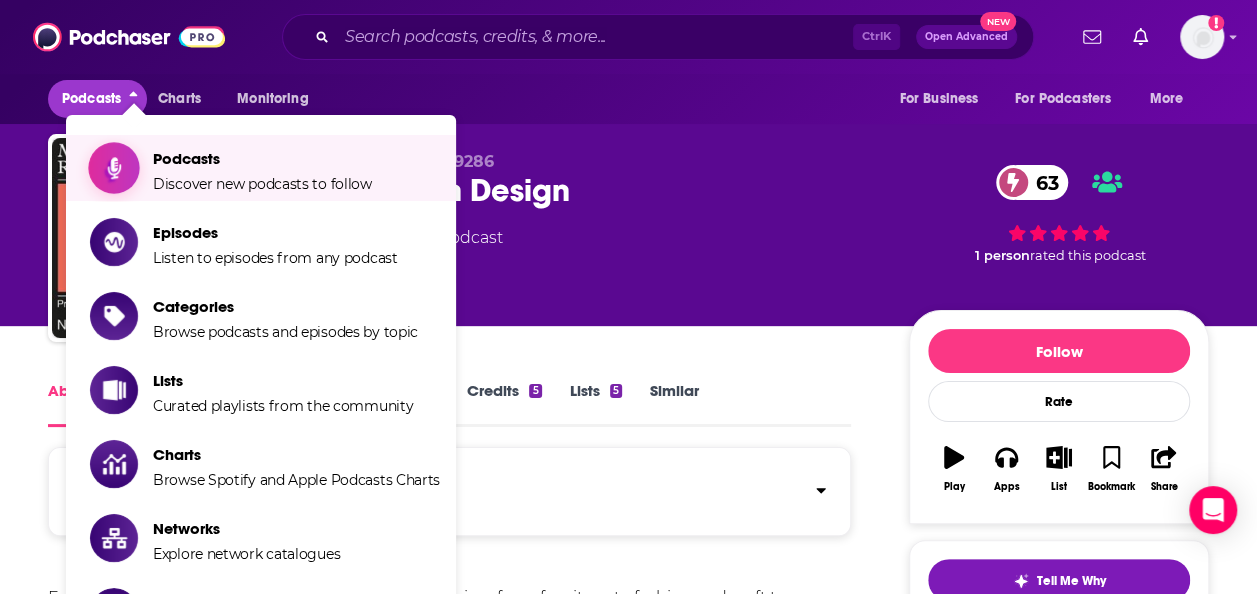 click on "Podcasts" at bounding box center (262, 158) 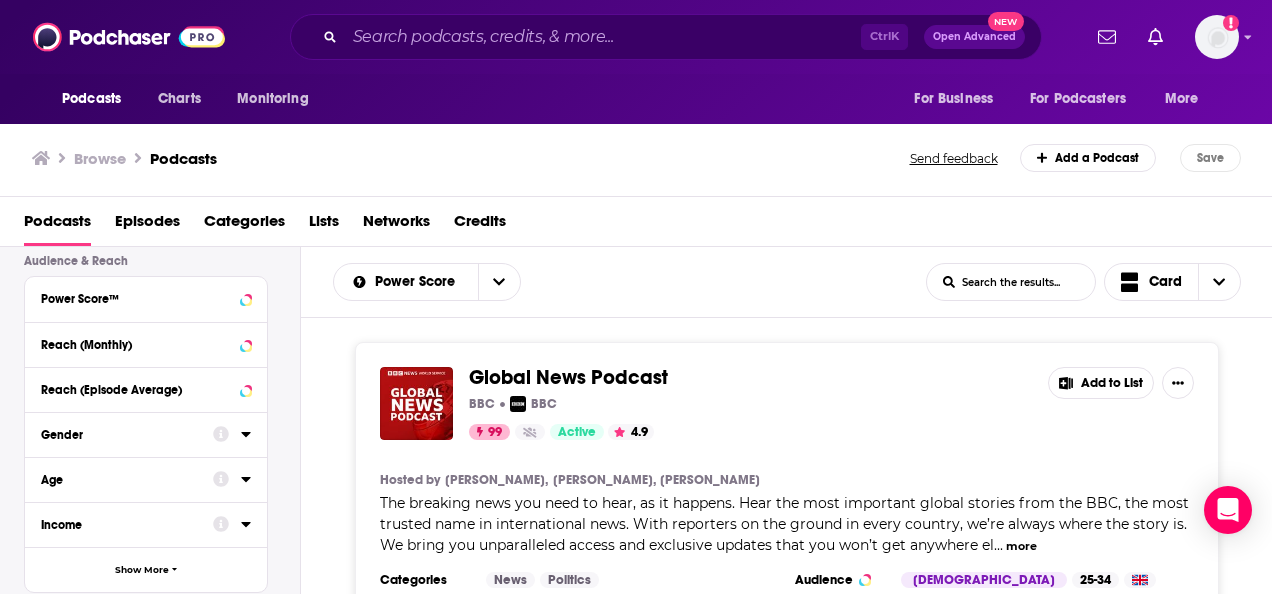 scroll, scrollTop: 666, scrollLeft: 0, axis: vertical 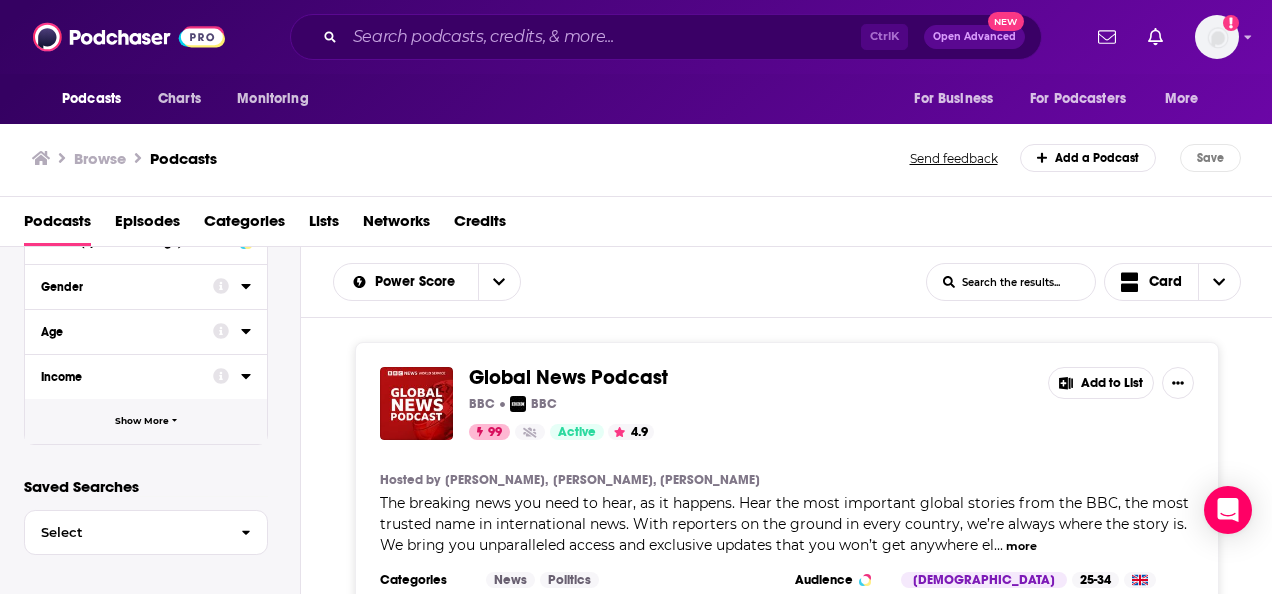 click on "Show More" at bounding box center (146, 421) 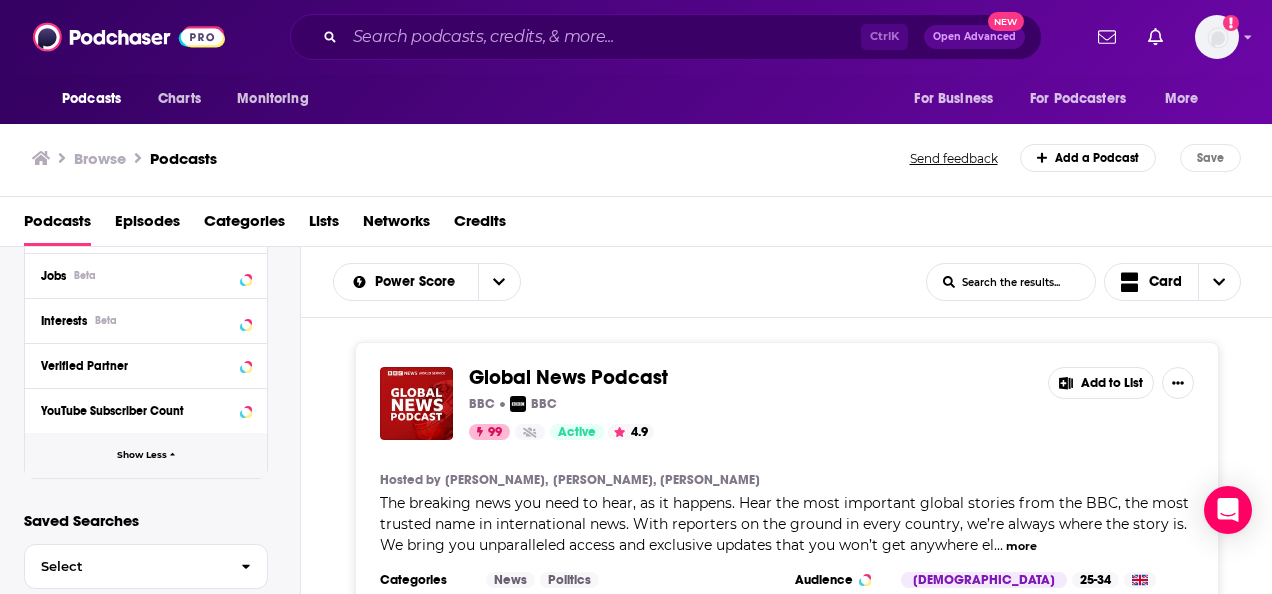 scroll, scrollTop: 966, scrollLeft: 0, axis: vertical 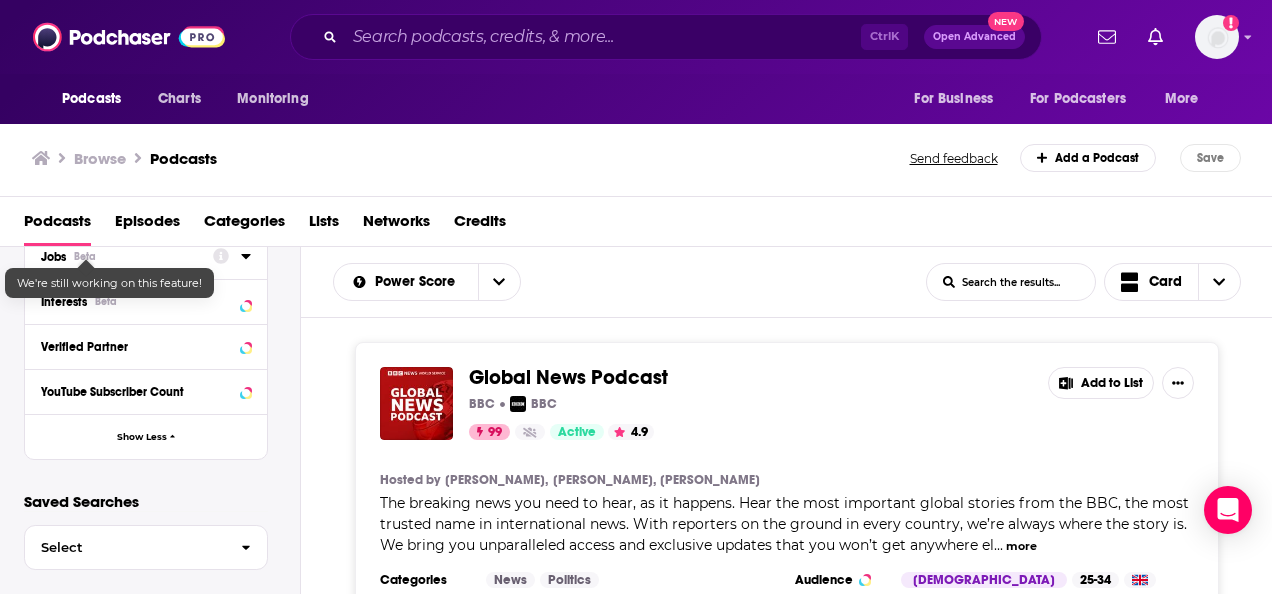 click on "Beta" at bounding box center (85, 256) 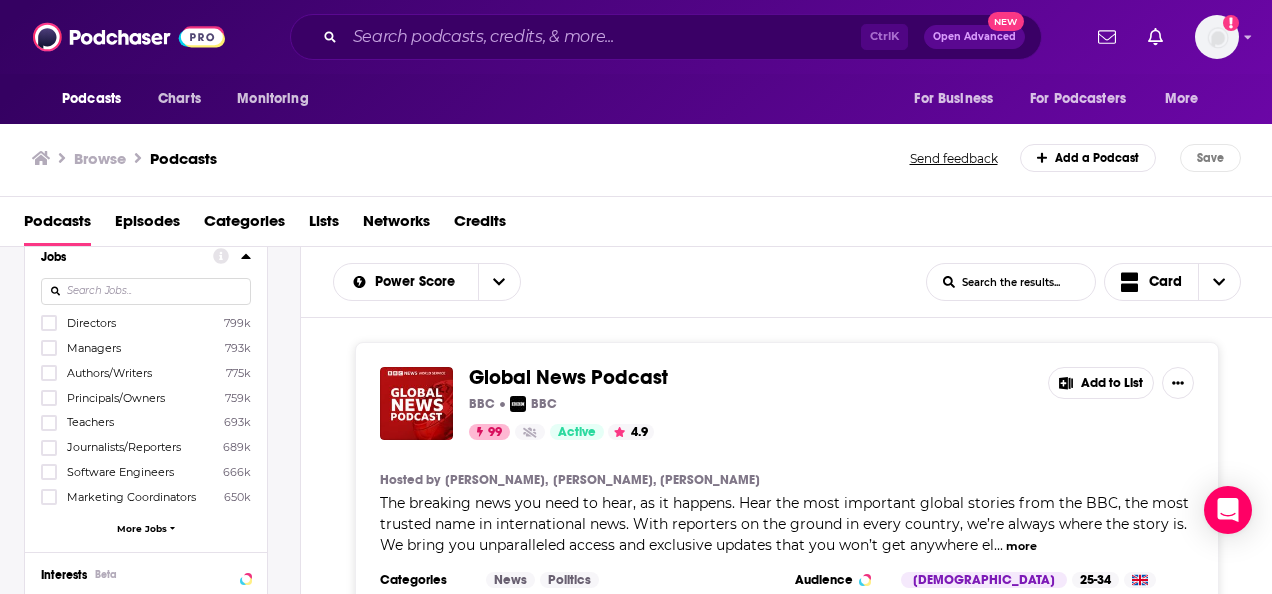click on "More Jobs" at bounding box center (142, 528) 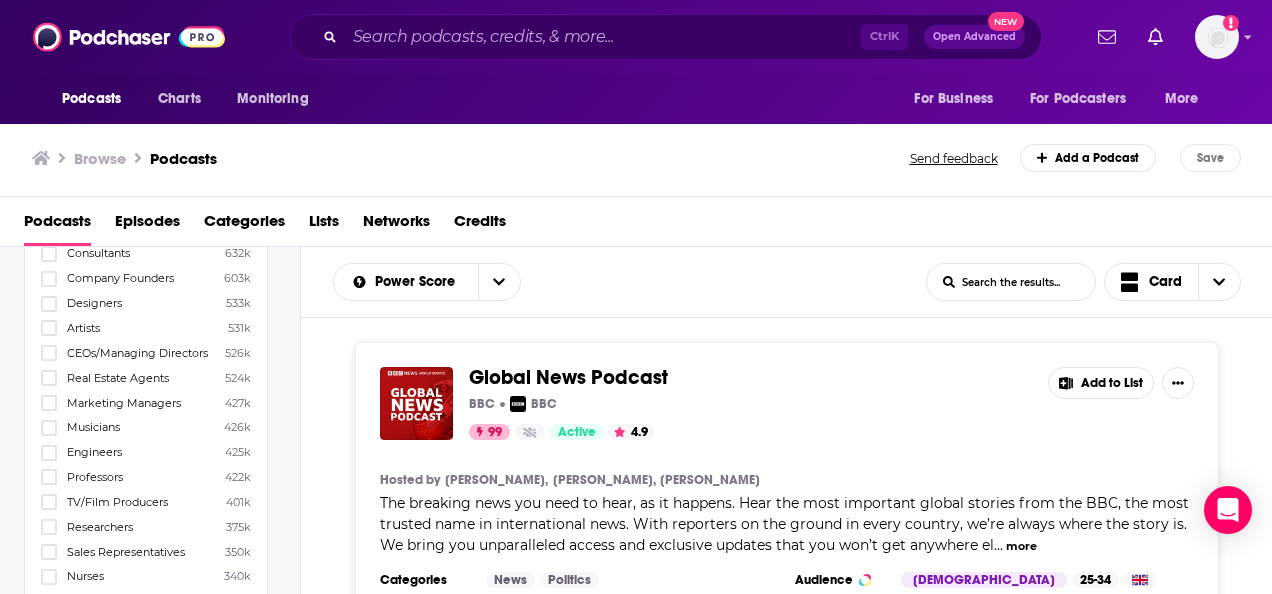 scroll, scrollTop: 766, scrollLeft: 0, axis: vertical 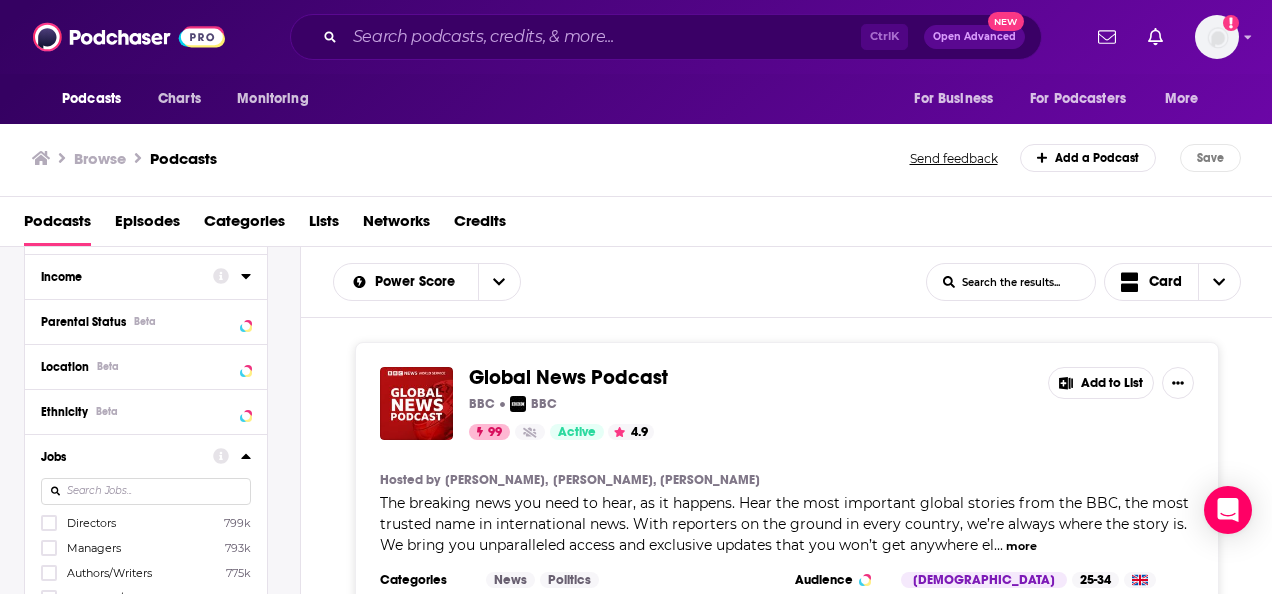click at bounding box center (146, 491) 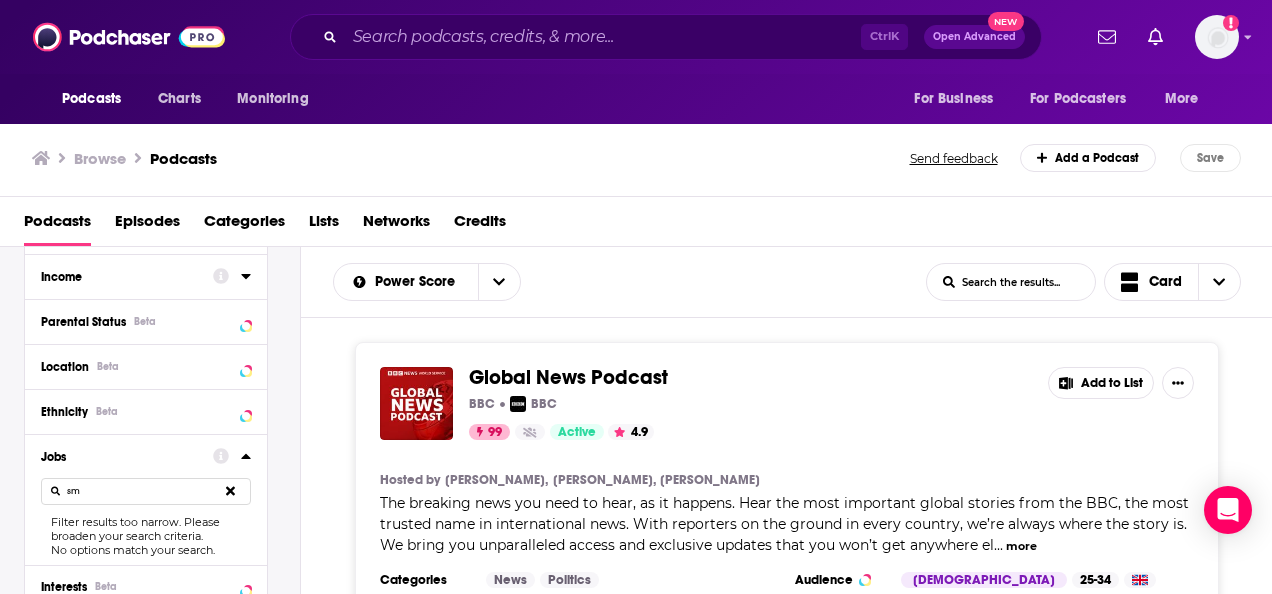 type on "s" 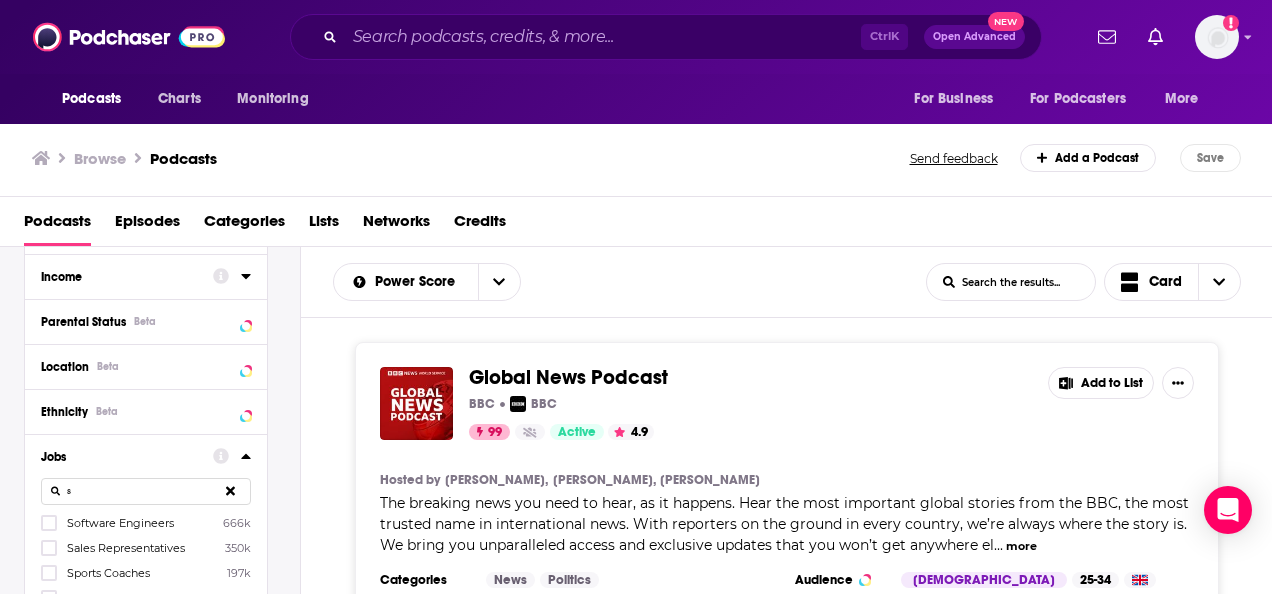 type 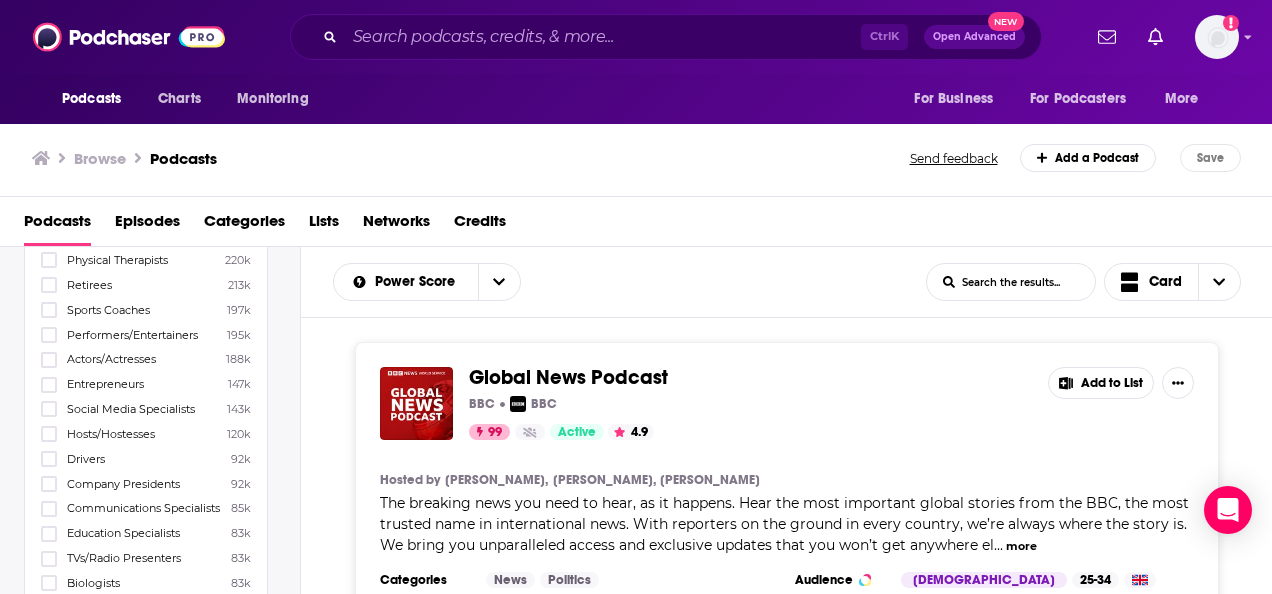 scroll, scrollTop: 1866, scrollLeft: 0, axis: vertical 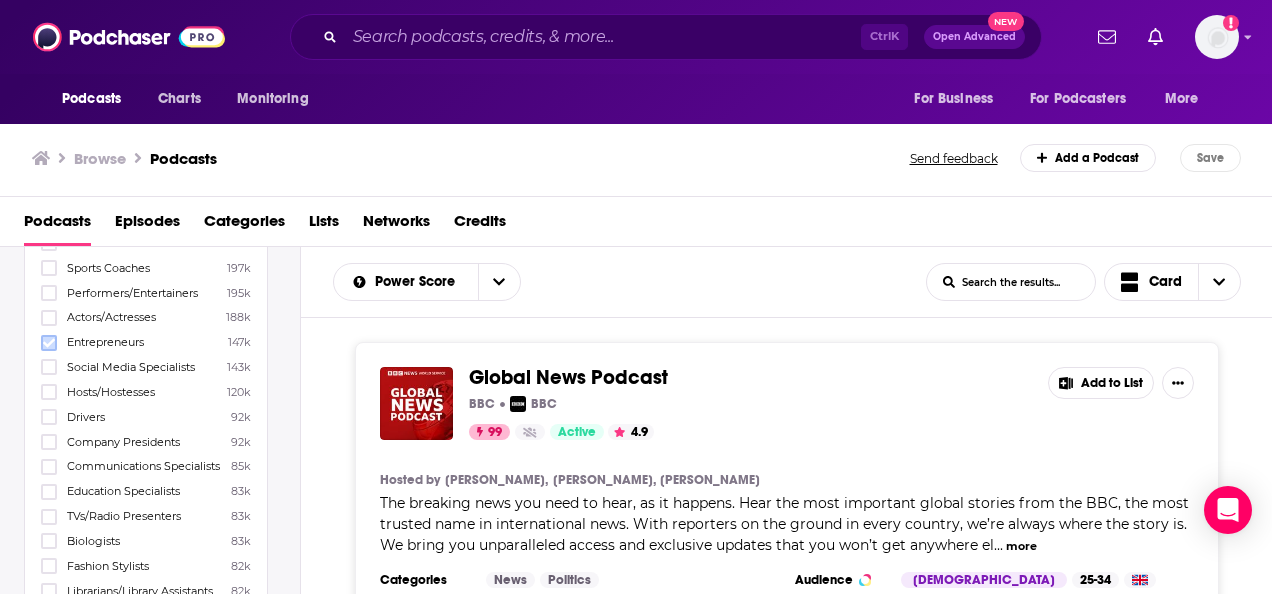click 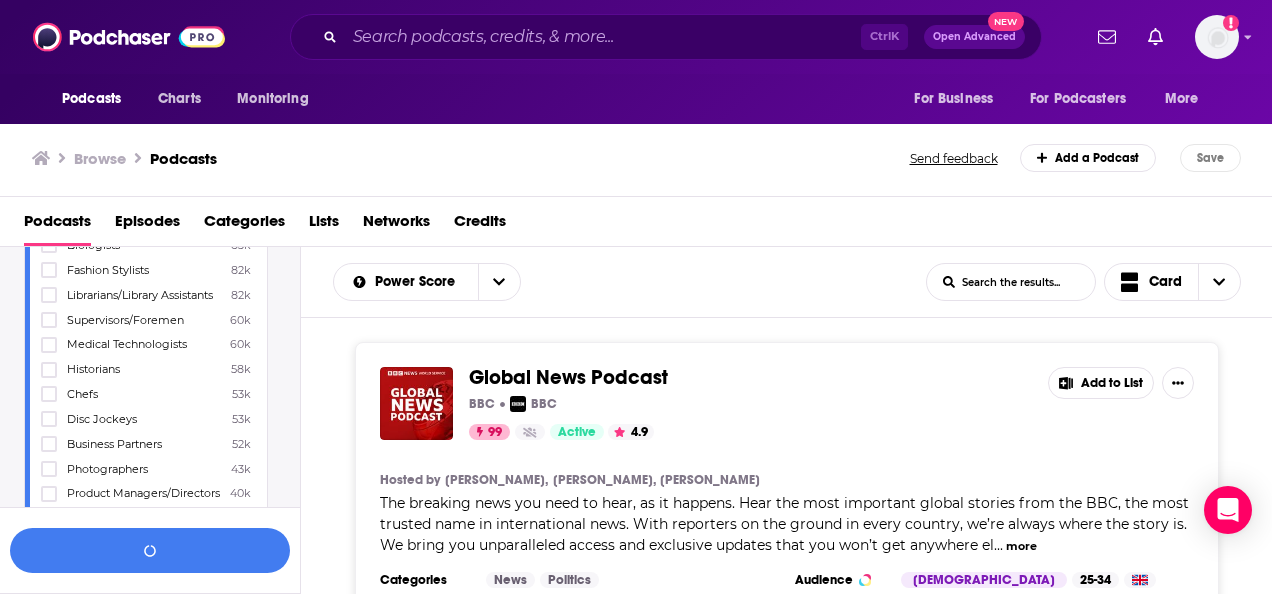 scroll, scrollTop: 2166, scrollLeft: 0, axis: vertical 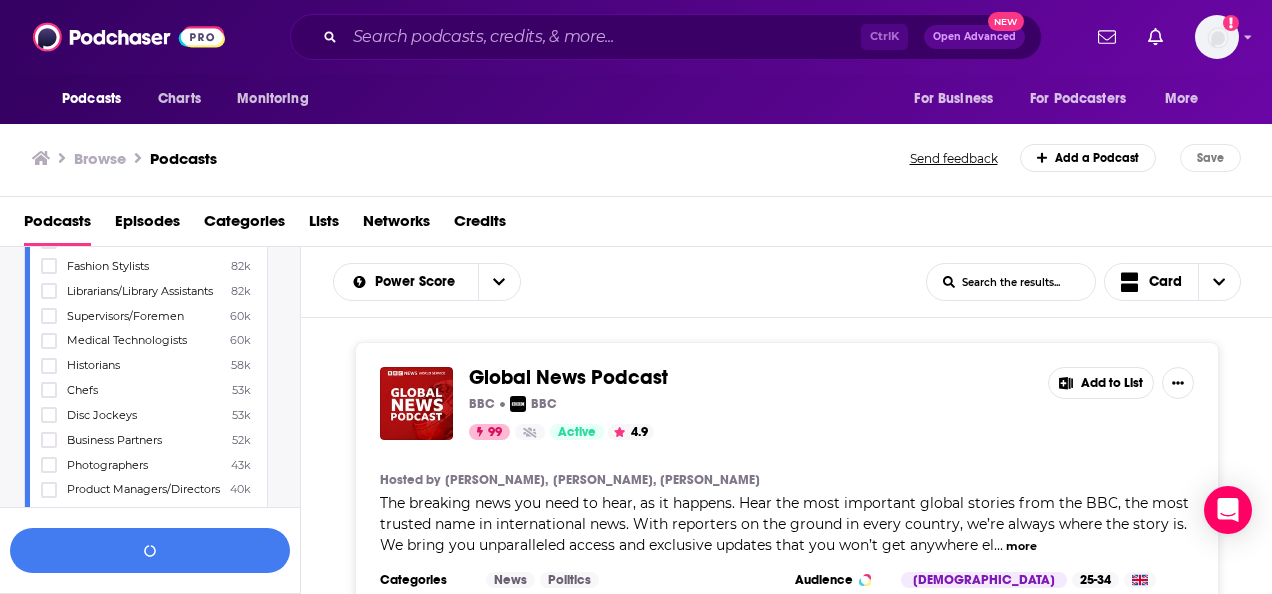 click on "Filters 1 Quick Filters Has Guests Active Podcast Details Category Active Status Language Has Guests Brand Safety & Suitability Political Skew Beta Show More Audience & Reach Power Score™ Reach (Monthly) Reach (Episode Average) Gender Age Income Parental Status Beta Location Beta Ethnicity Beta Jobs Entrepreneurs 147k Directors 799k Managers 793k Authors/Writers 775k Principals/Owners 759k Teachers 693k Journalists/Reporters 689k Software Engineers 666k Marketing Coordinators 650k Editors 640k Attorneys/Lawyers 637k Consultants 632k Company Founders 603k Designers 533k Artists 531k CEOs/Managing Directors 526k Real Estate Agents 524k Marketing Managers 427k Musicians 426k Engineers 425k Professors 422k TV/Film Producers 401k Researchers 375k Sales Representatives 350k Nurses 340k Administrators 324k Graphic Designers 297k Vice Presidents 281k Bloggers 267k Pastors/Ministers 261k PR Specialists 251k Machinists/Operators 236k Technicians 233k Physical Therapists 220k Retirees 213k Sports Coaches 197k 195k 92k" at bounding box center [150, 2703] 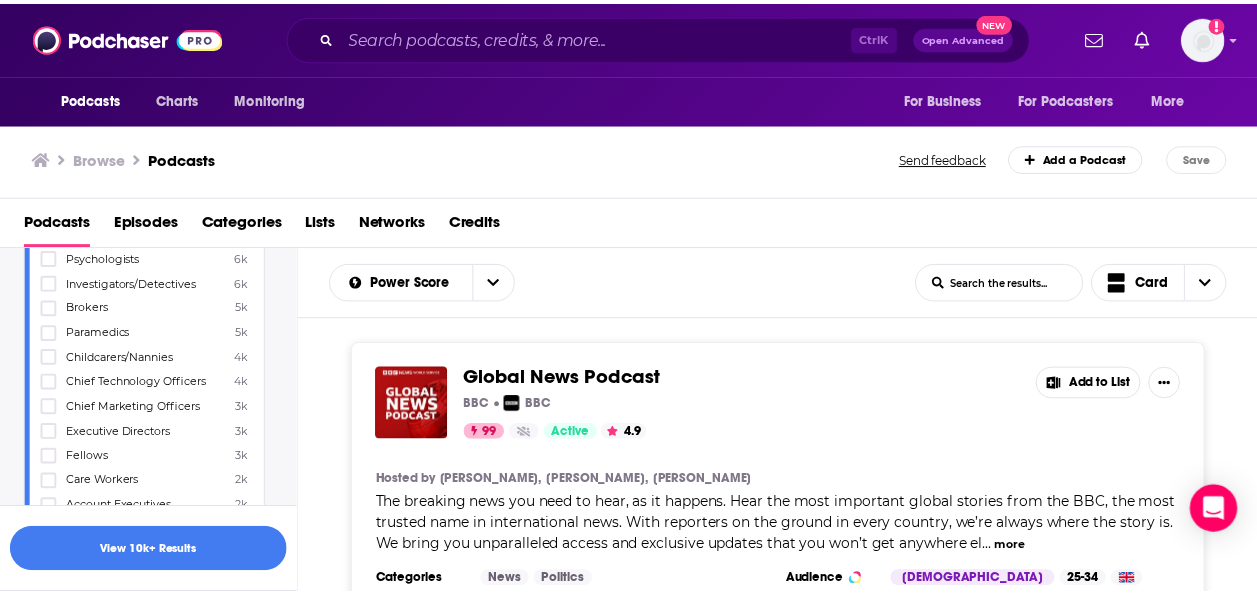 scroll, scrollTop: 3666, scrollLeft: 0, axis: vertical 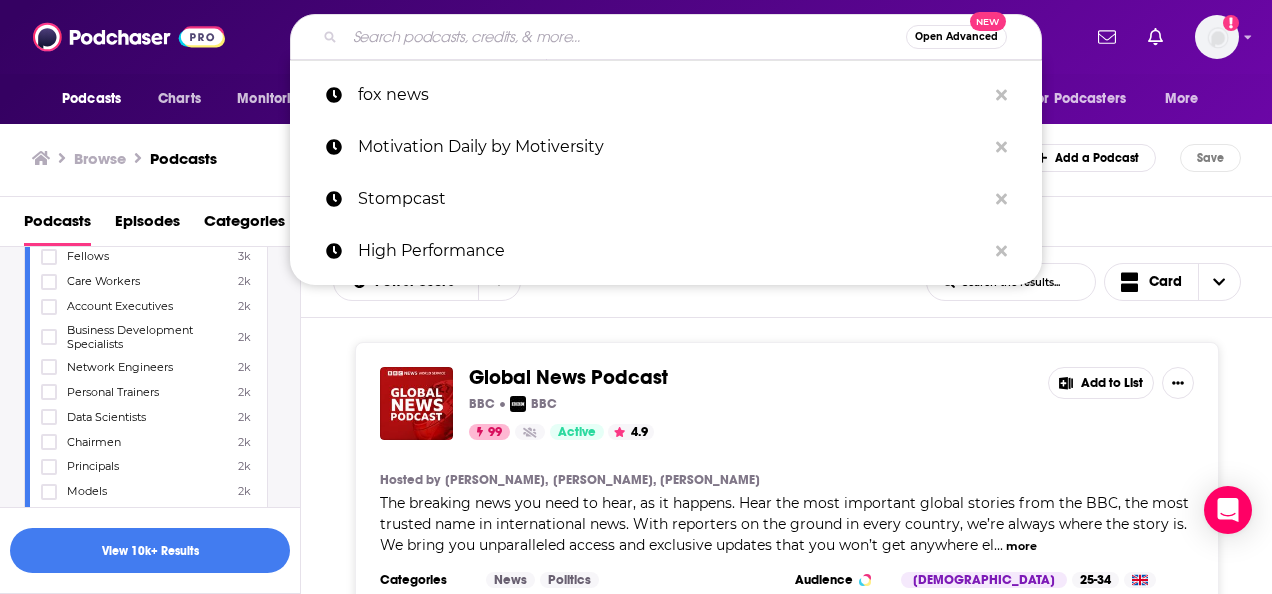 click at bounding box center [625, 37] 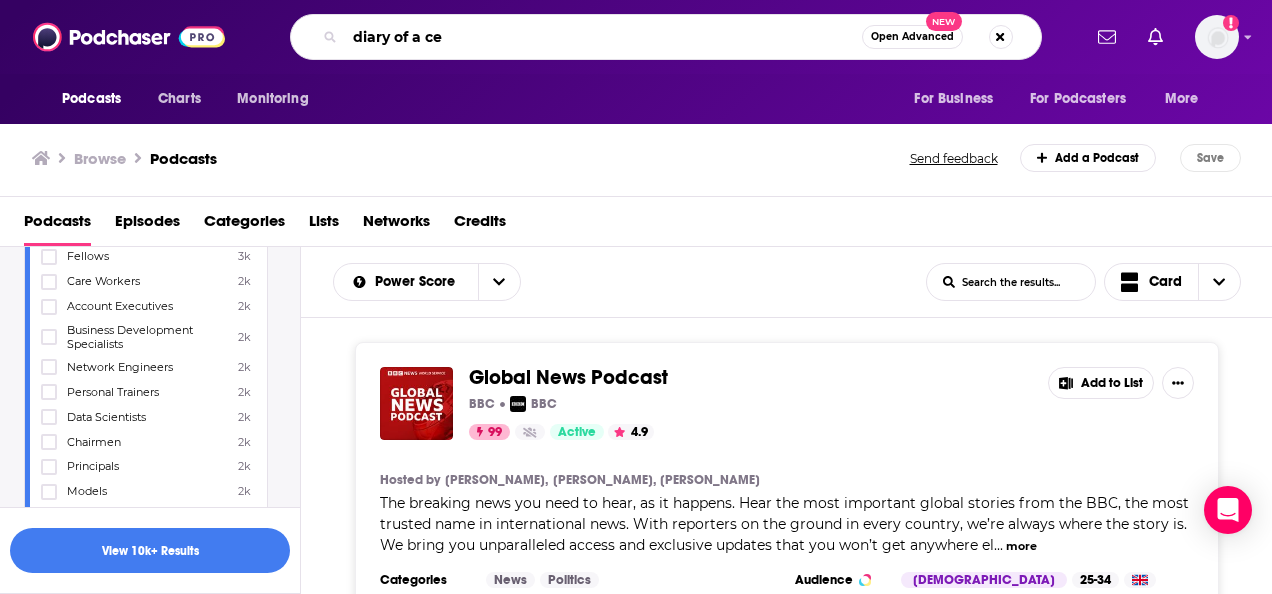type on "diary of a ceo" 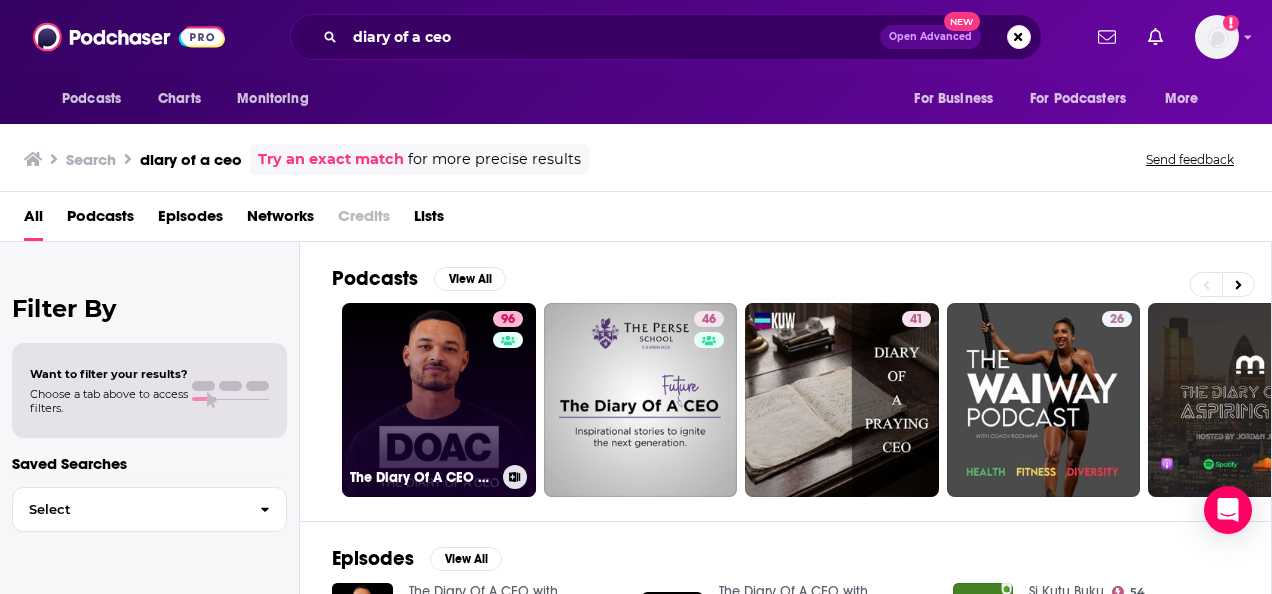 click on "96 The Diary Of A CEO with [PERSON_NAME]" at bounding box center (439, 400) 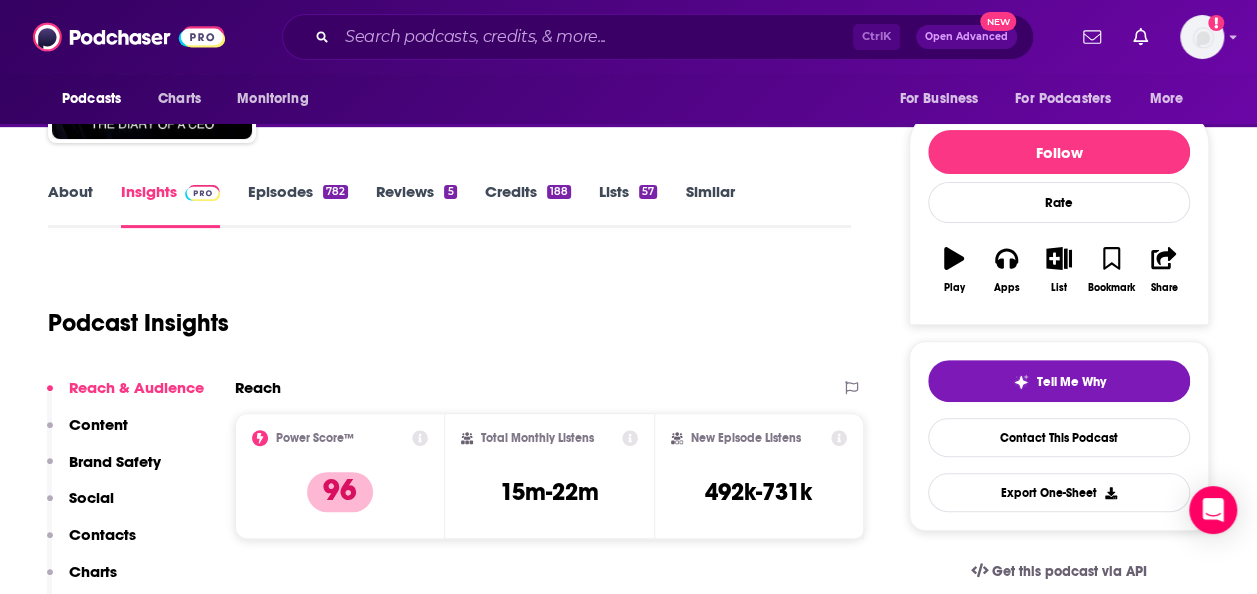 scroll, scrollTop: 0, scrollLeft: 0, axis: both 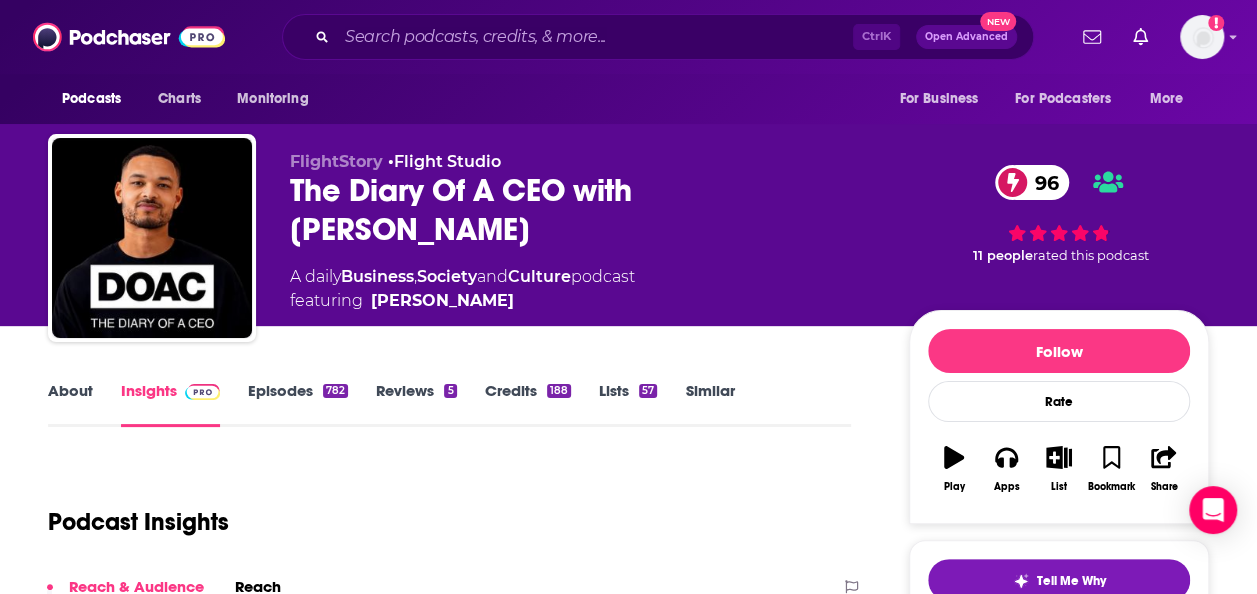 click on "About" at bounding box center (70, 404) 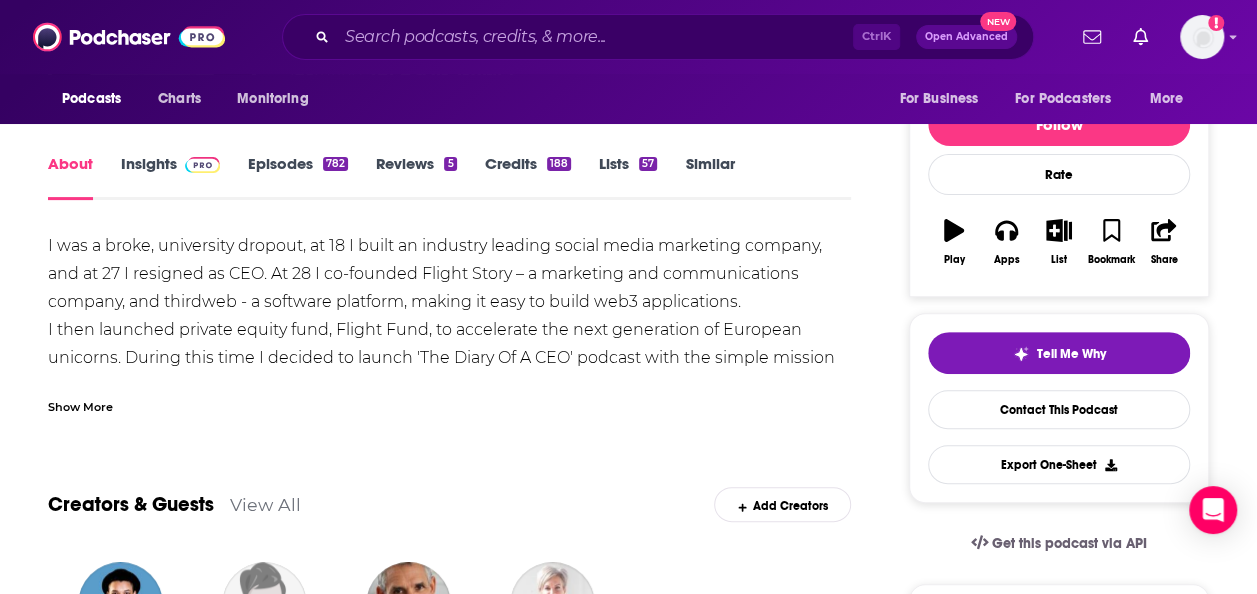 scroll, scrollTop: 247, scrollLeft: 0, axis: vertical 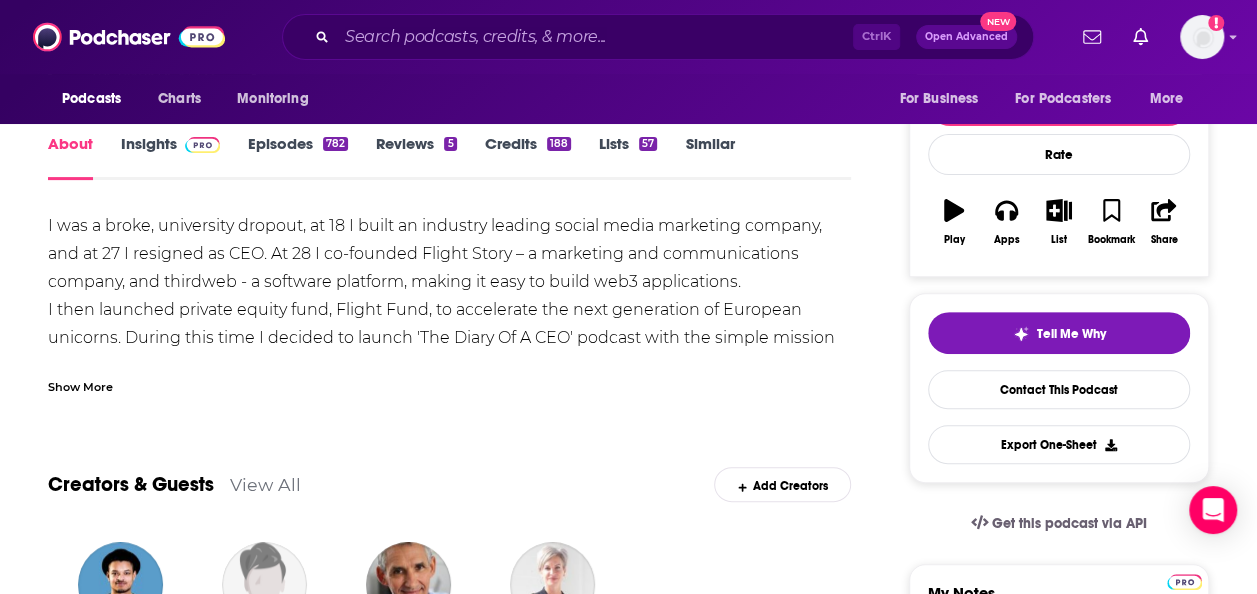 click on "Show More" at bounding box center [80, 385] 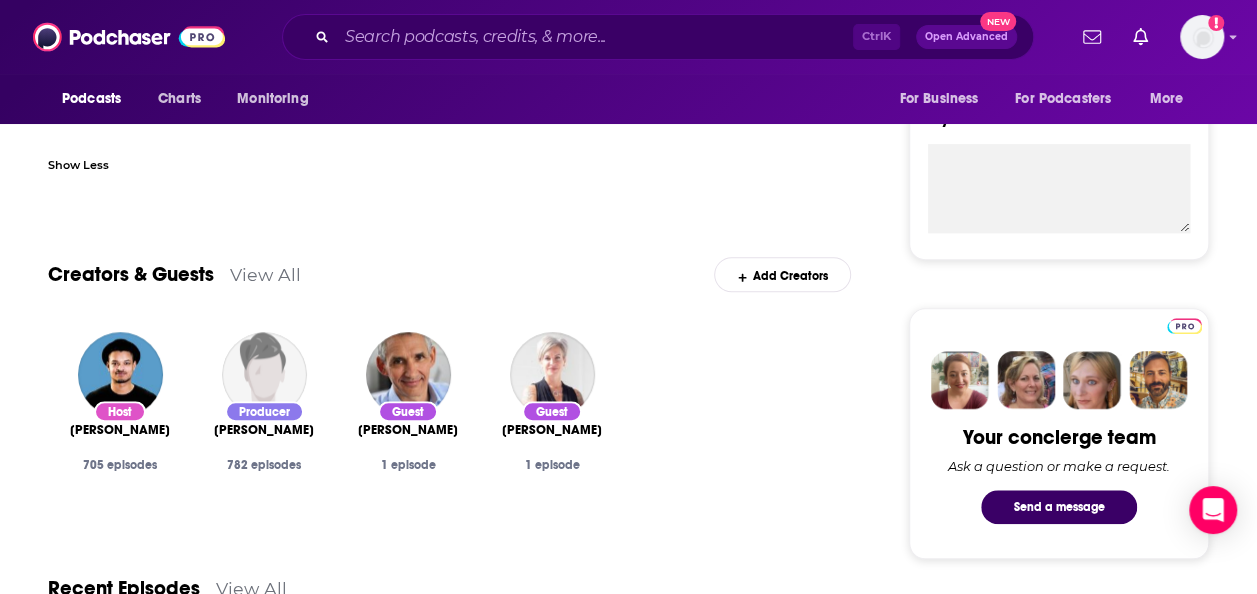 scroll, scrollTop: 723, scrollLeft: 0, axis: vertical 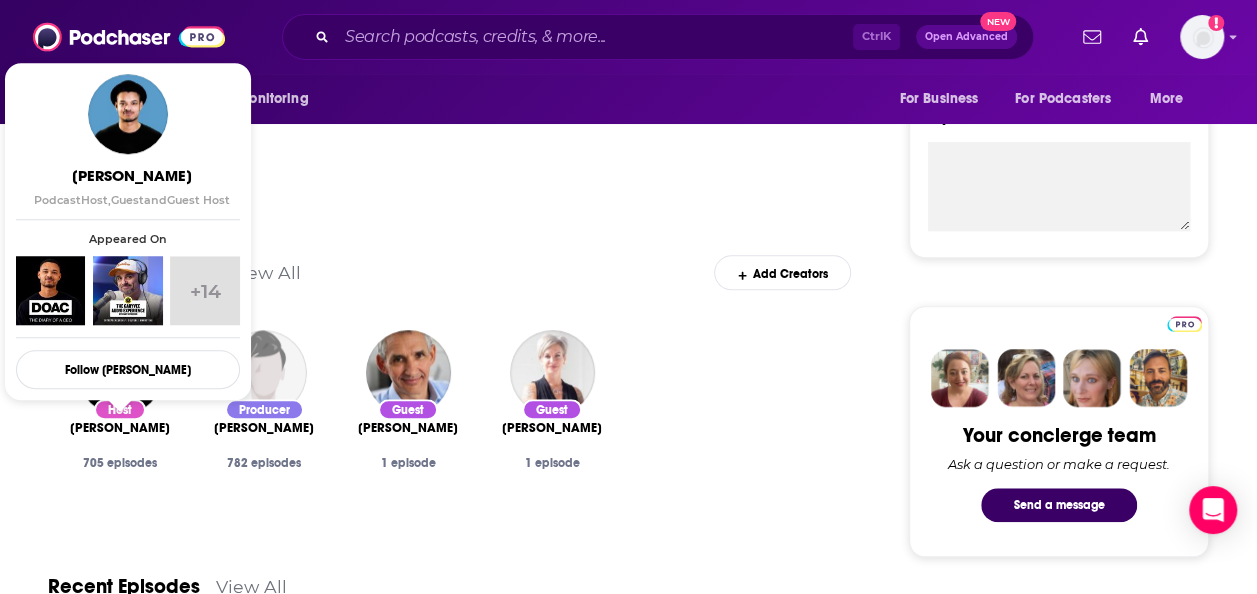 click on "[PERSON_NAME]" at bounding box center [120, 428] 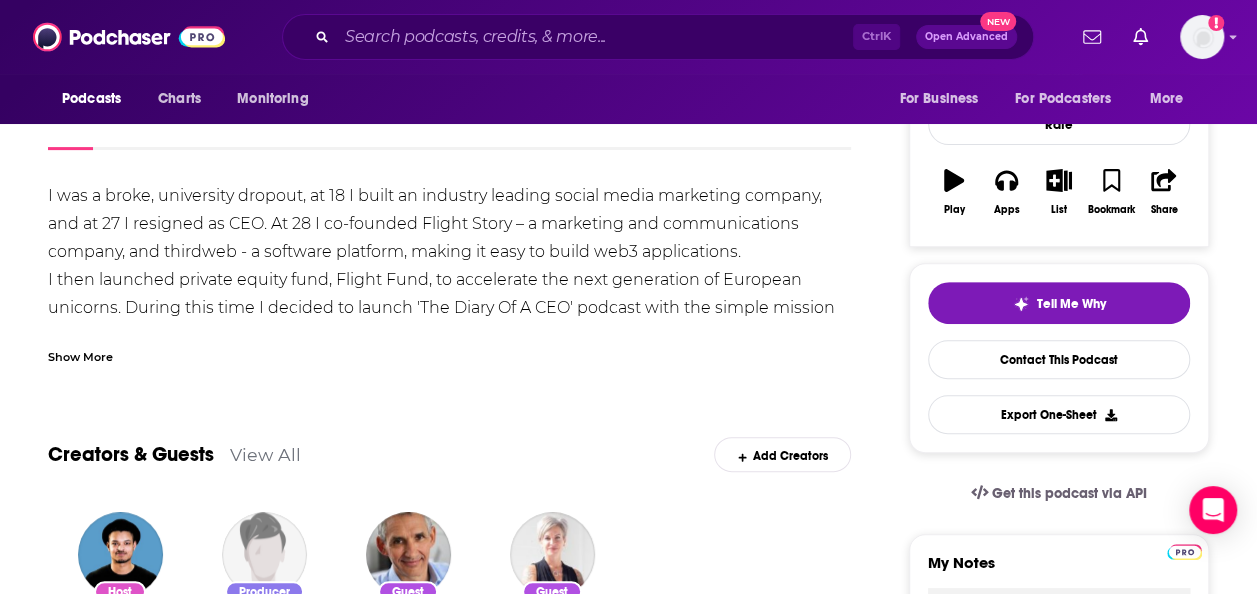 scroll, scrollTop: 276, scrollLeft: 0, axis: vertical 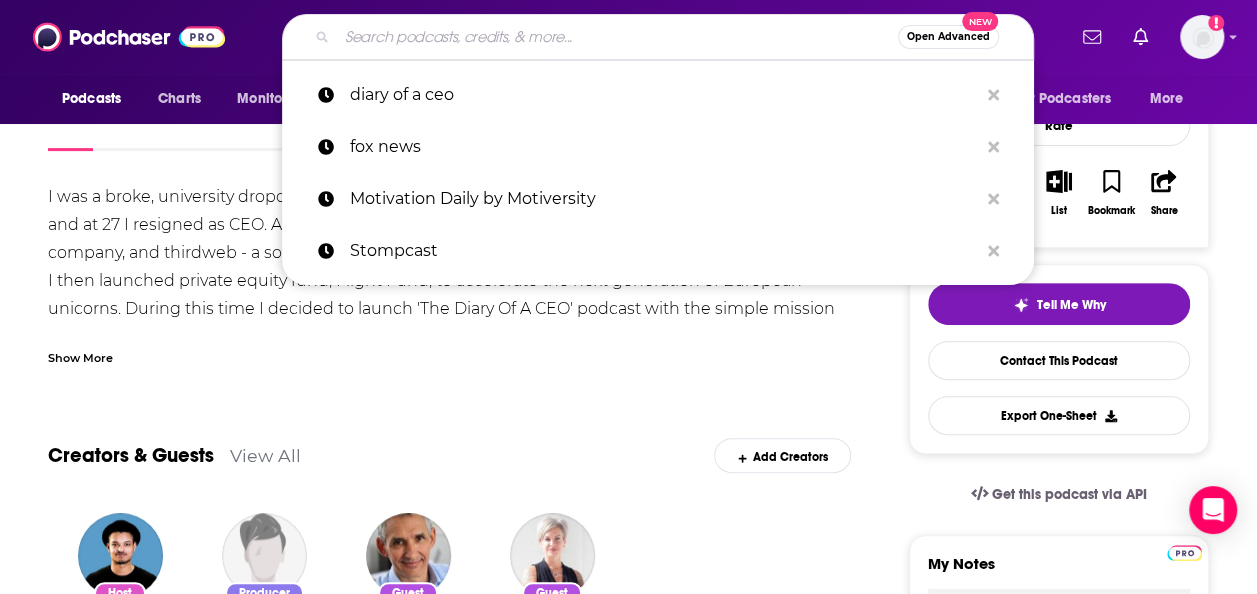 click at bounding box center (617, 37) 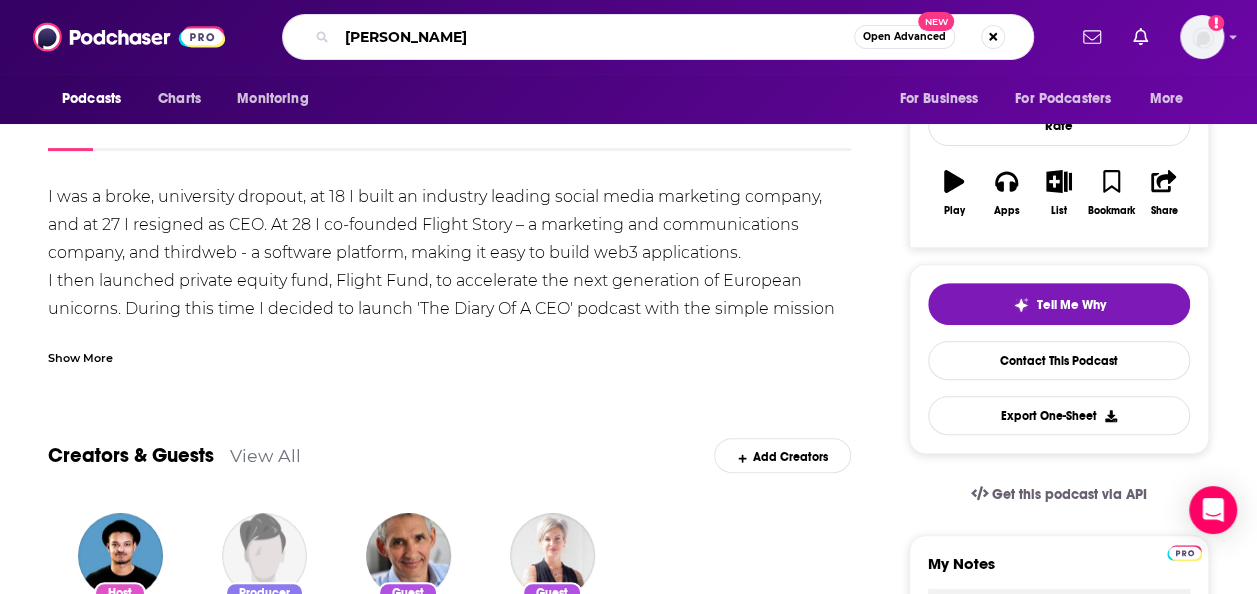 type on "[PERSON_NAME]" 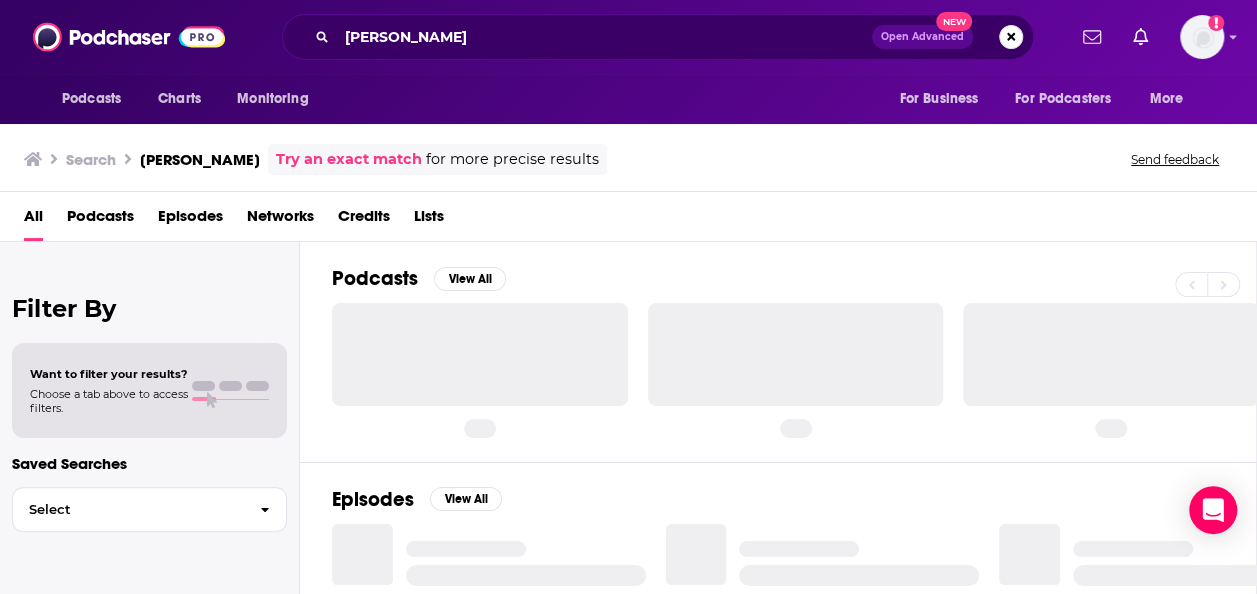 scroll, scrollTop: 0, scrollLeft: 0, axis: both 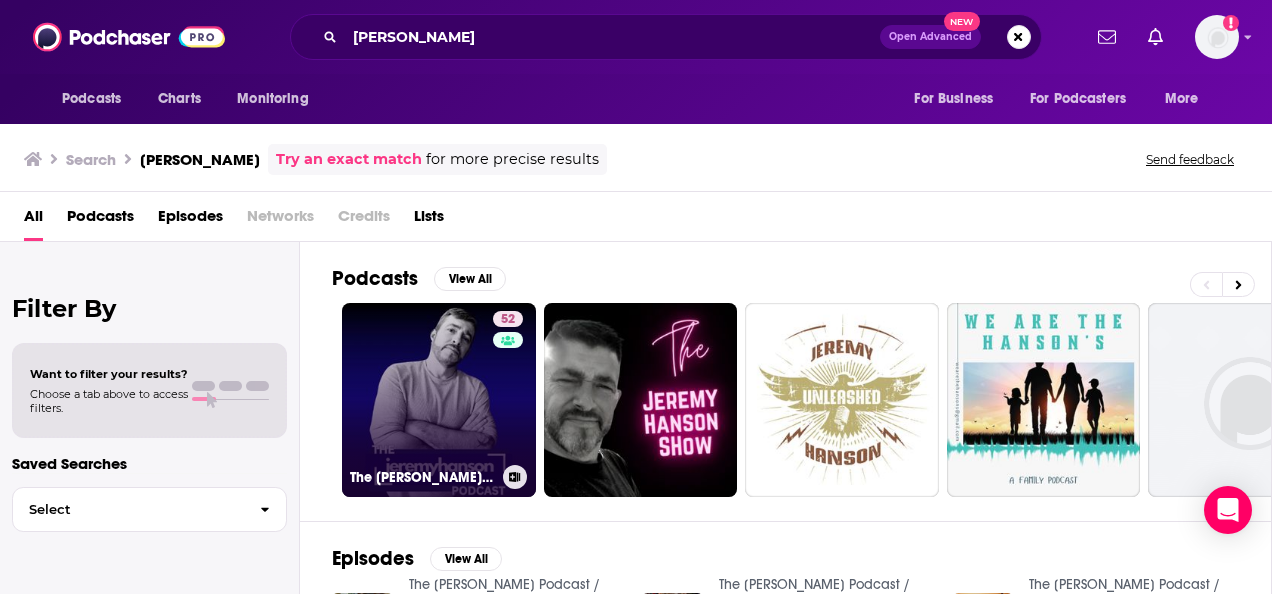 click on "52 The [PERSON_NAME] Podcast / Optimized Entrepreneur" at bounding box center (439, 400) 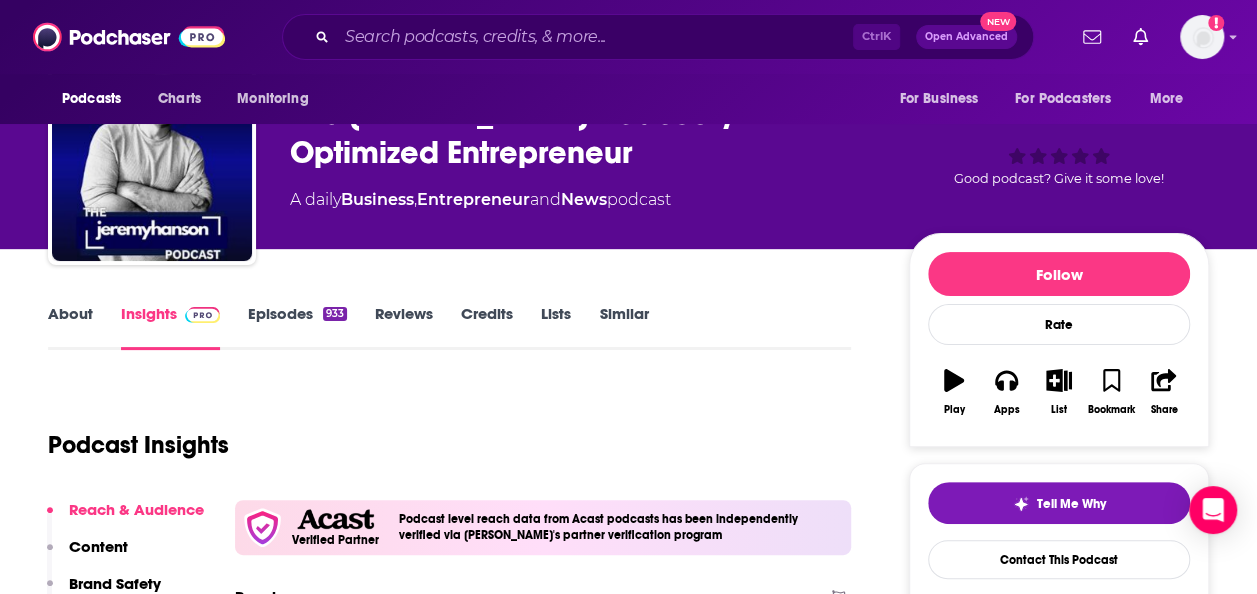 scroll, scrollTop: 0, scrollLeft: 0, axis: both 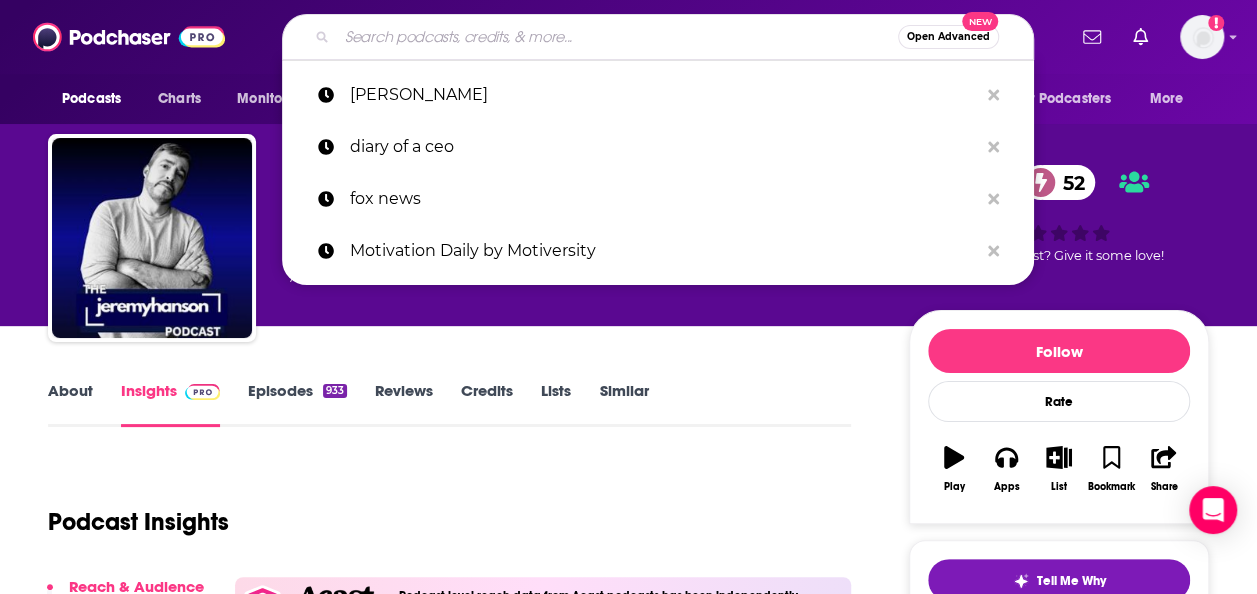 click at bounding box center (617, 37) 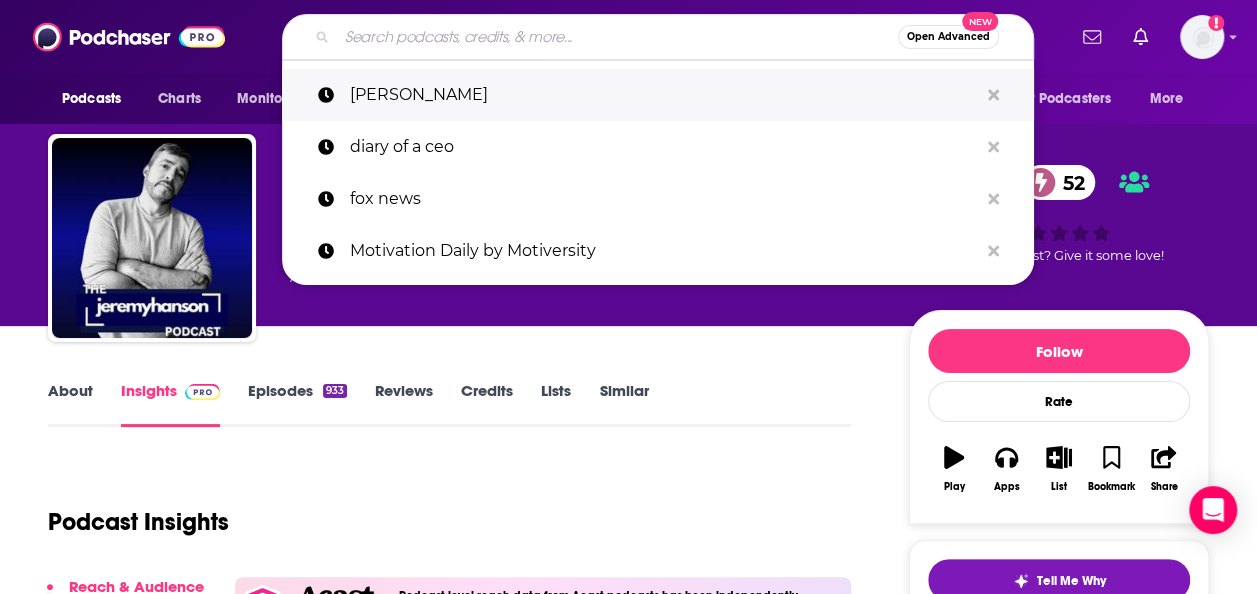 click on "[PERSON_NAME]" at bounding box center (664, 95) 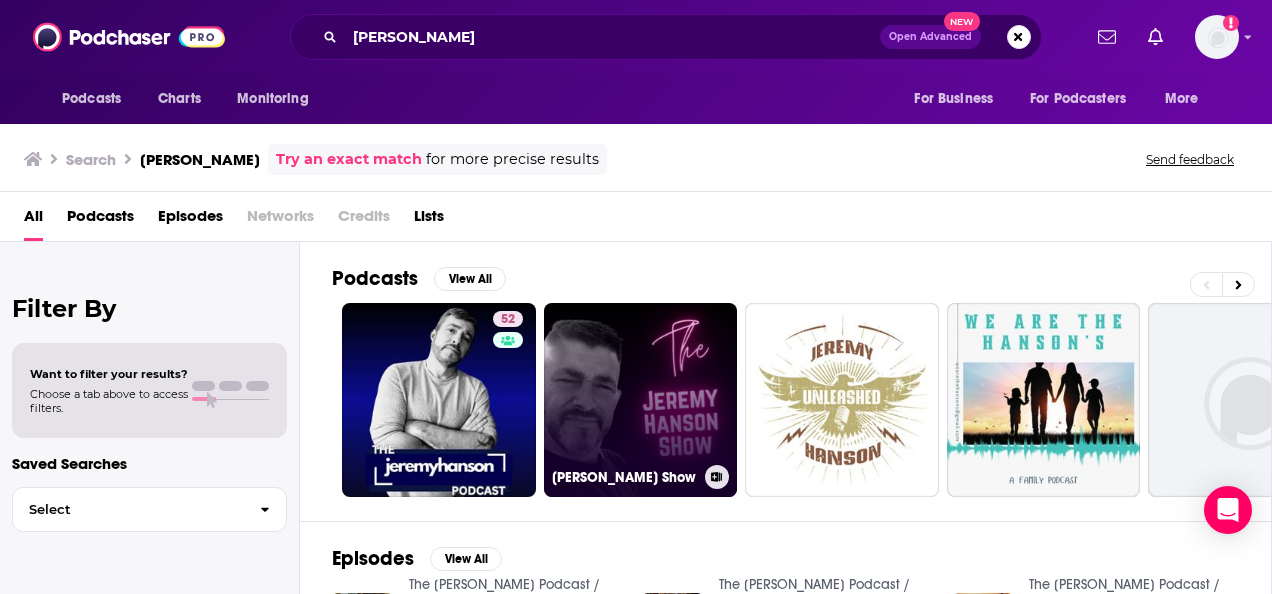 click on "[PERSON_NAME] Show" at bounding box center (641, 400) 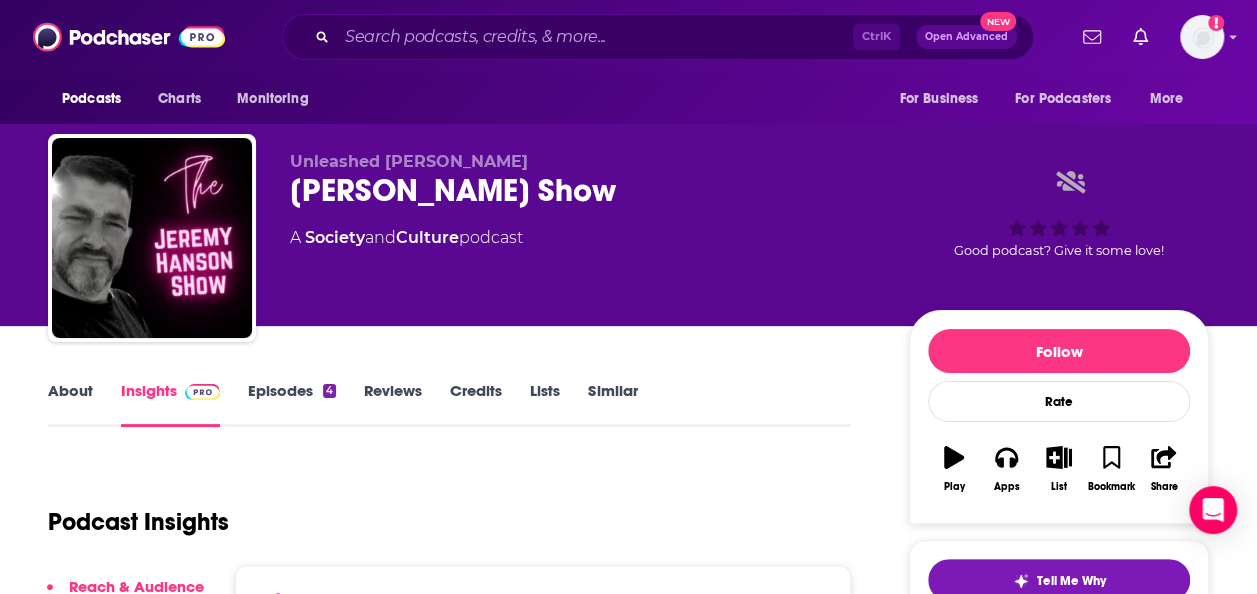 scroll, scrollTop: 254, scrollLeft: 0, axis: vertical 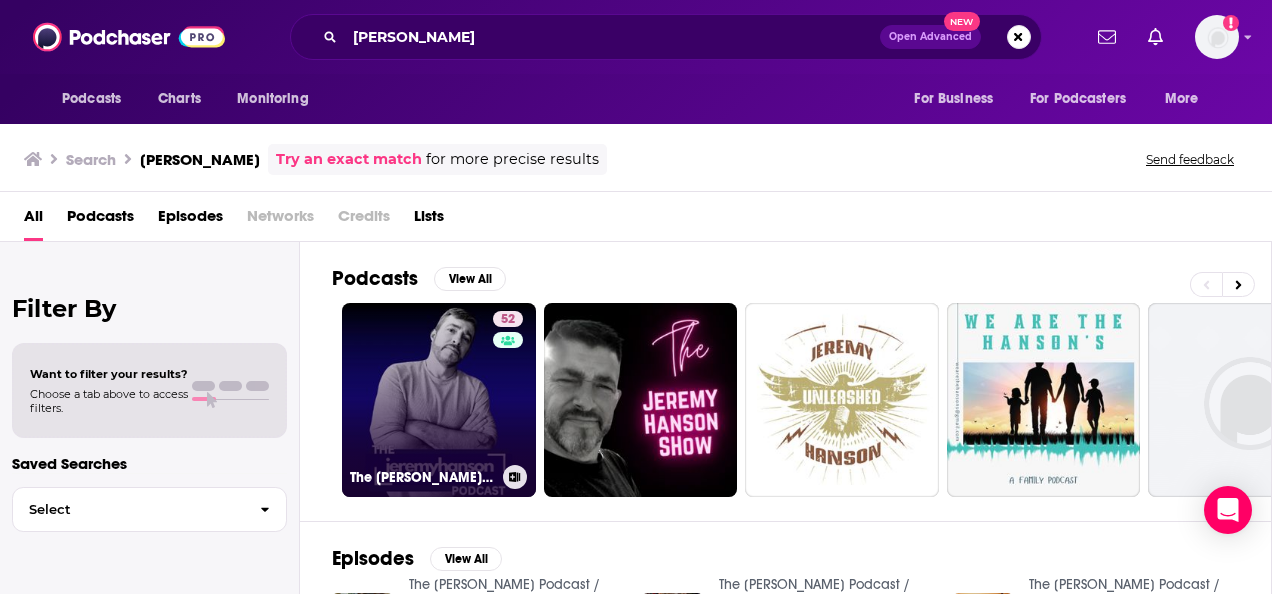 click on "52 The [PERSON_NAME] Podcast / Optimized Entrepreneur" at bounding box center [439, 400] 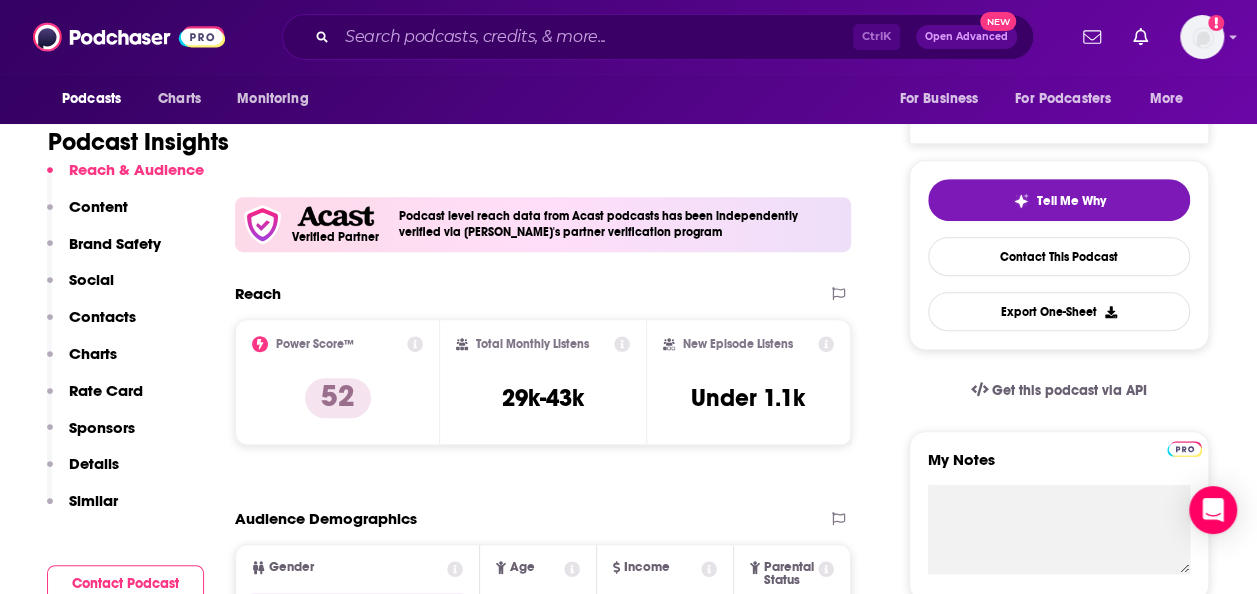 scroll, scrollTop: 381, scrollLeft: 0, axis: vertical 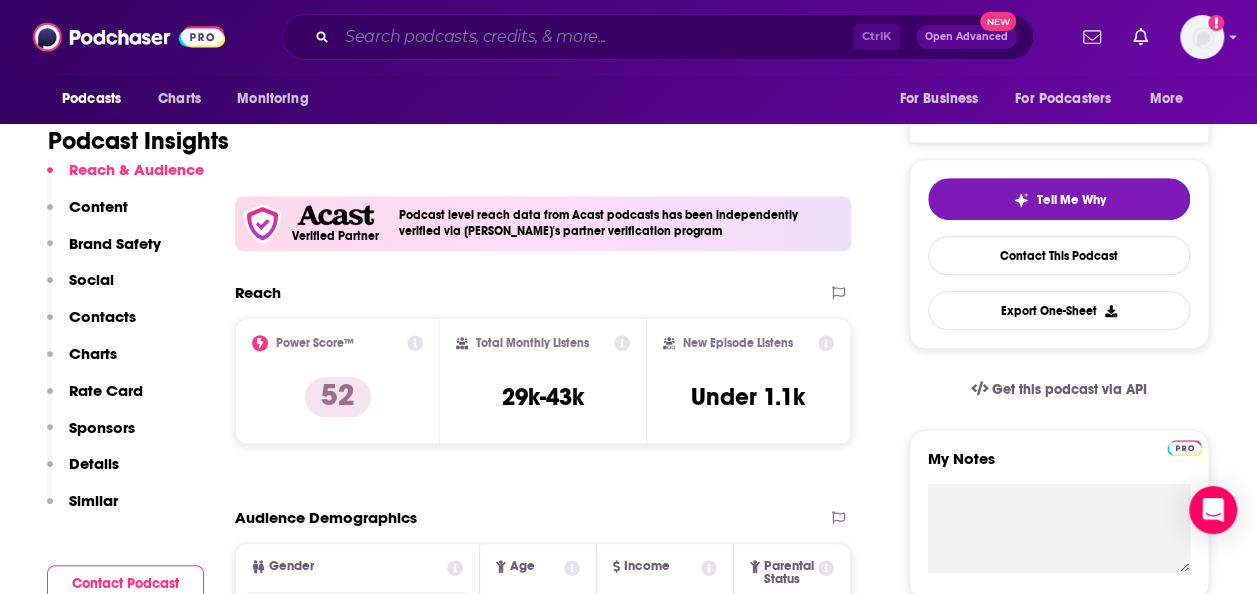 click at bounding box center [595, 37] 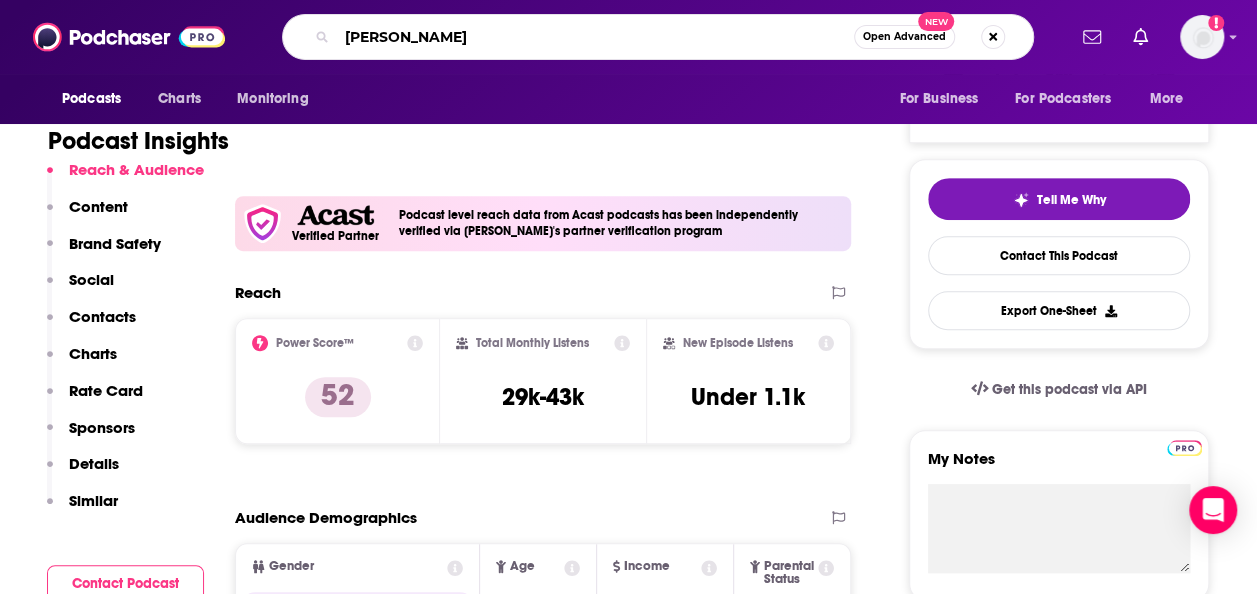 type on "[PERSON_NAME]" 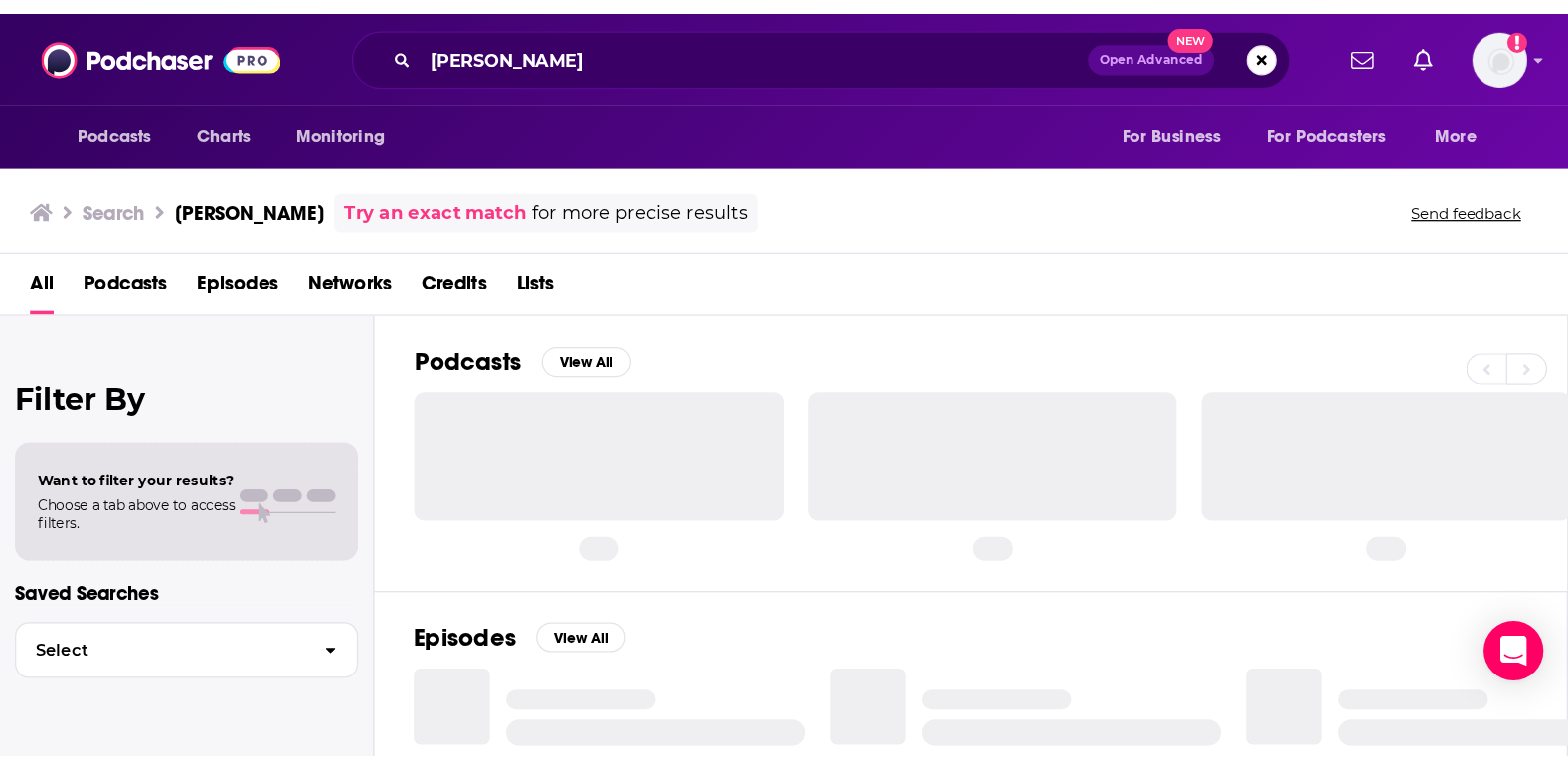 scroll, scrollTop: 0, scrollLeft: 0, axis: both 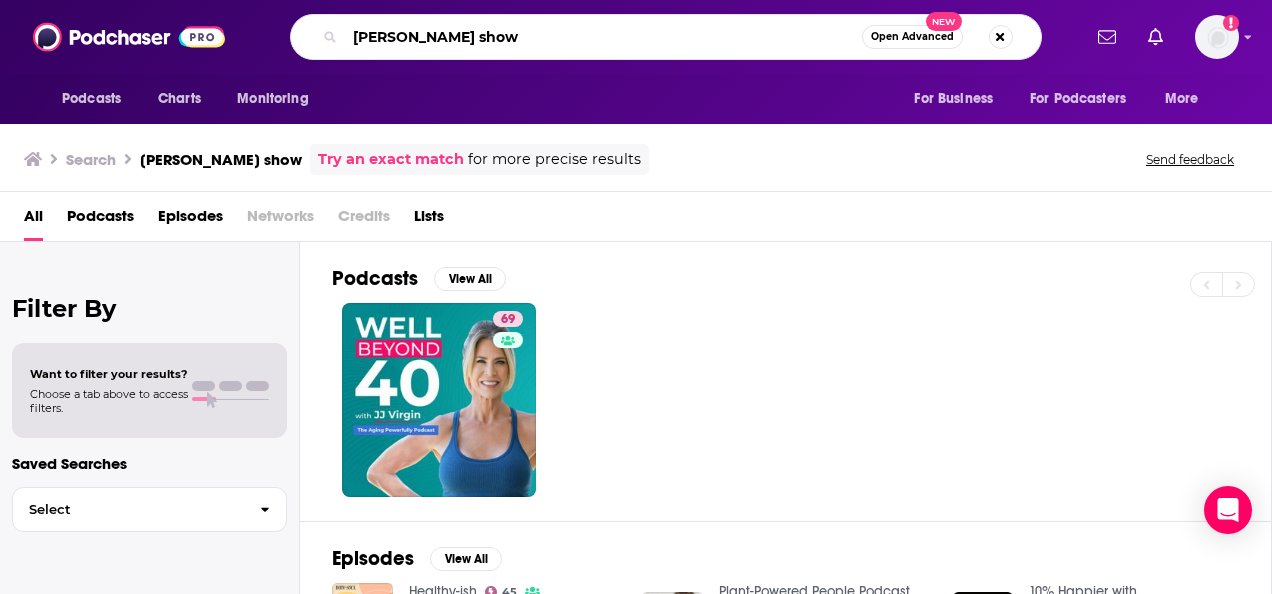 click on "[PERSON_NAME] show" at bounding box center [603, 37] 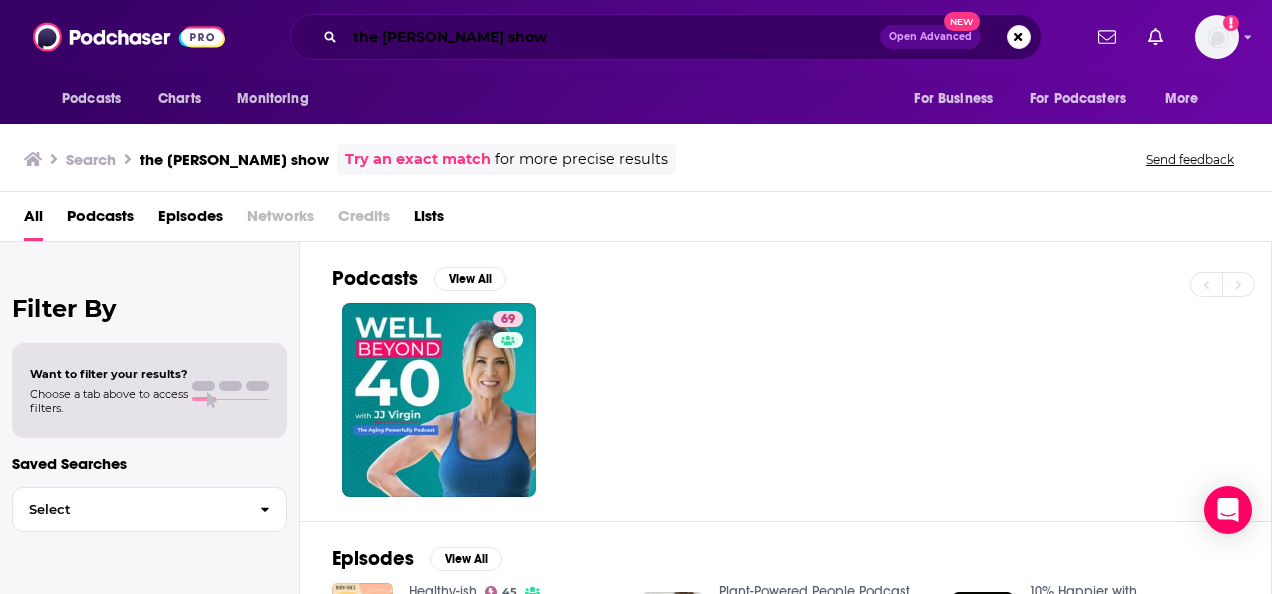 click on "the [PERSON_NAME] show" at bounding box center [612, 37] 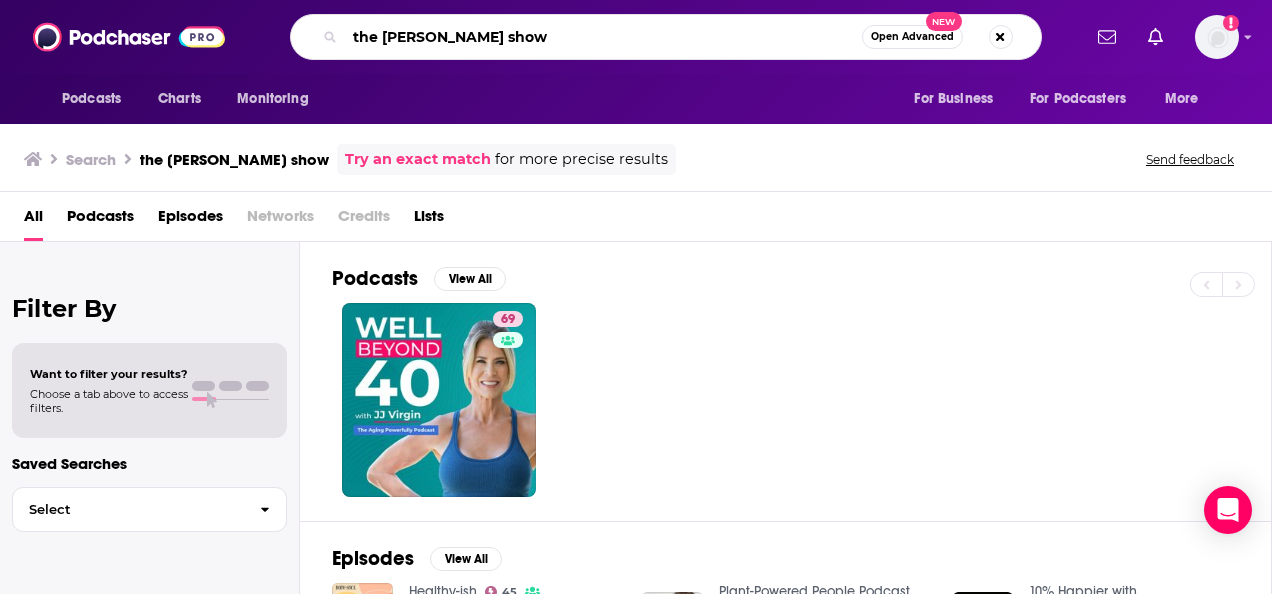 drag, startPoint x: 572, startPoint y: 36, endPoint x: 277, endPoint y: -10, distance: 298.5649 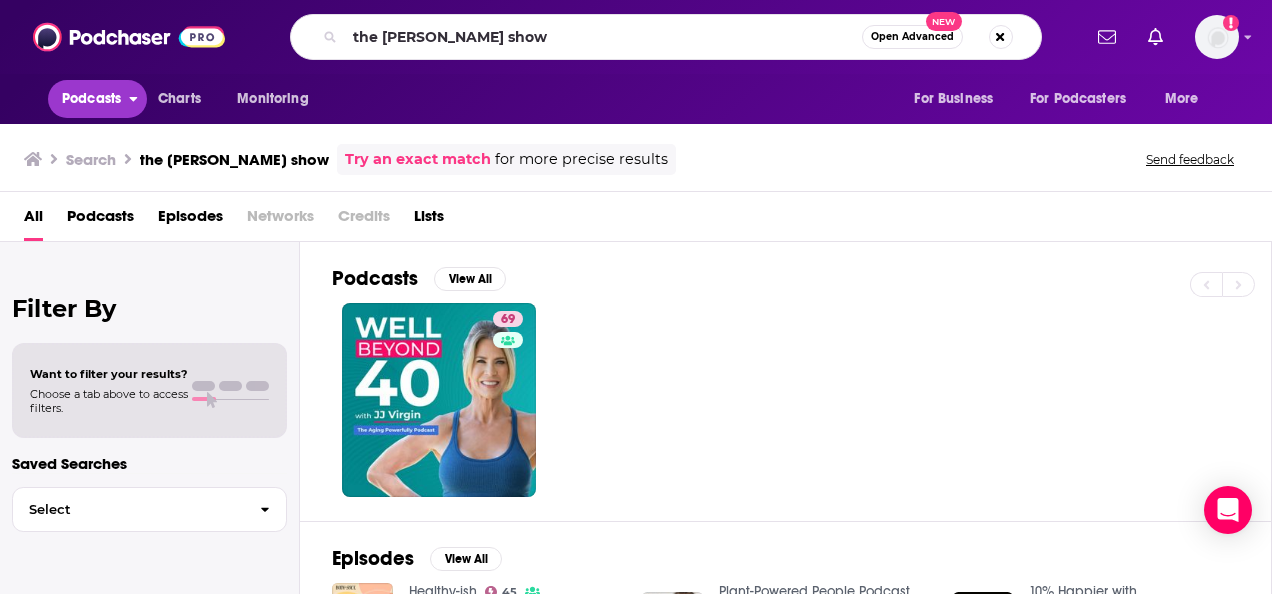 click on "Podcasts" at bounding box center (97, 99) 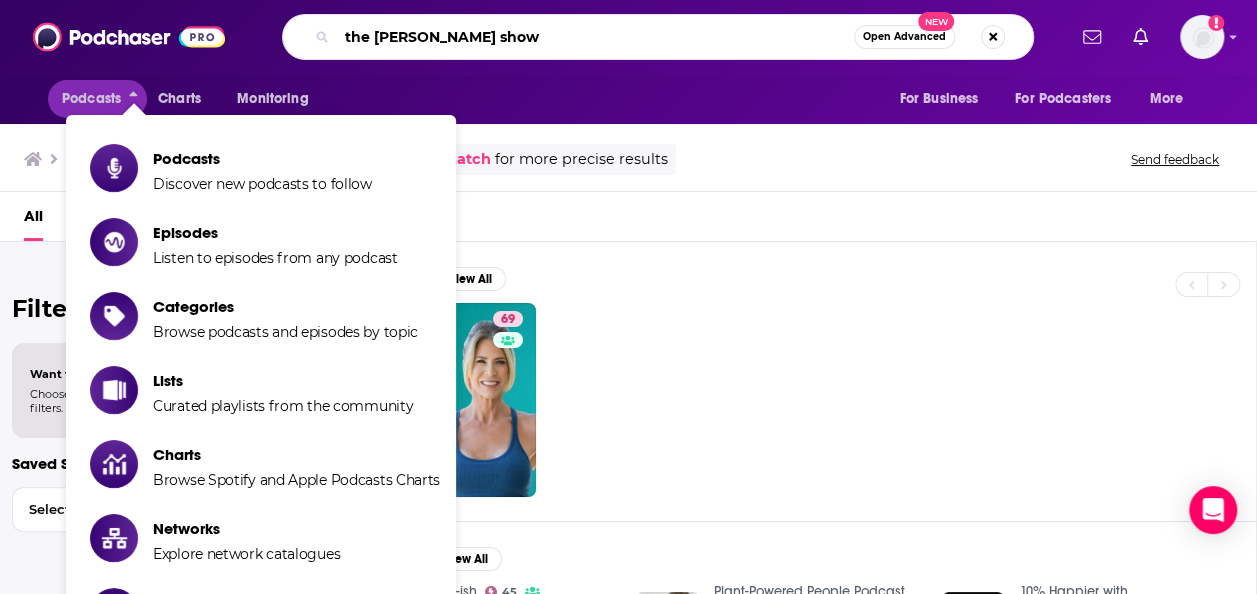 click on "the [PERSON_NAME] show" at bounding box center (595, 37) 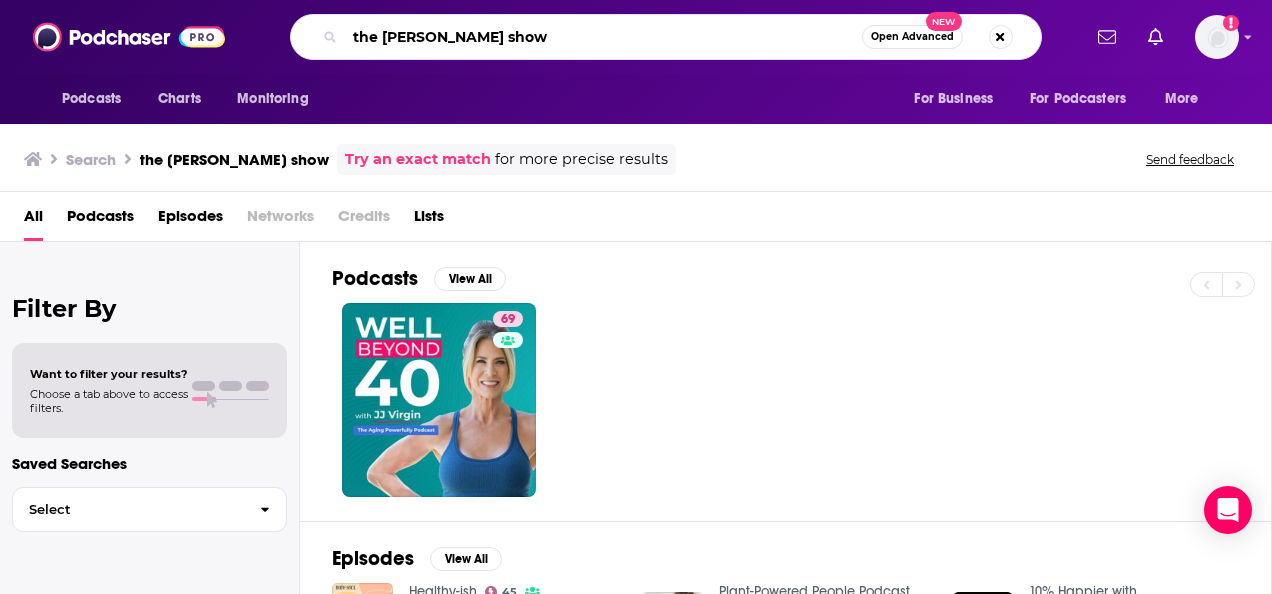 drag, startPoint x: 517, startPoint y: 45, endPoint x: 278, endPoint y: 27, distance: 239.67686 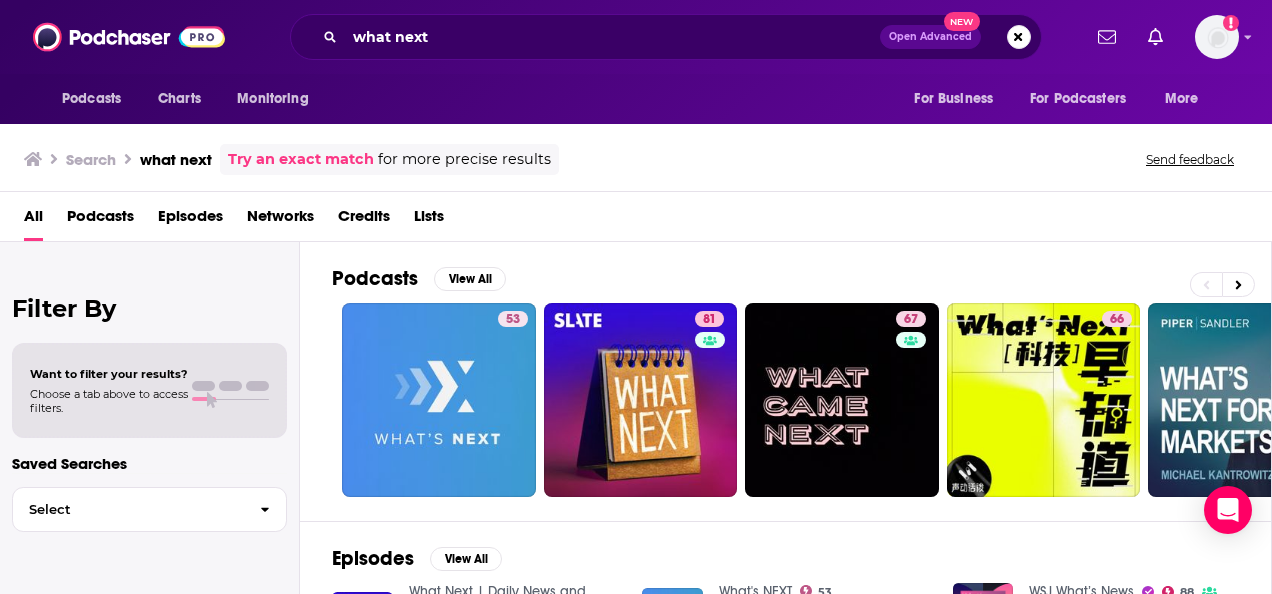 click on "what next Open Advanced New" at bounding box center (666, 37) 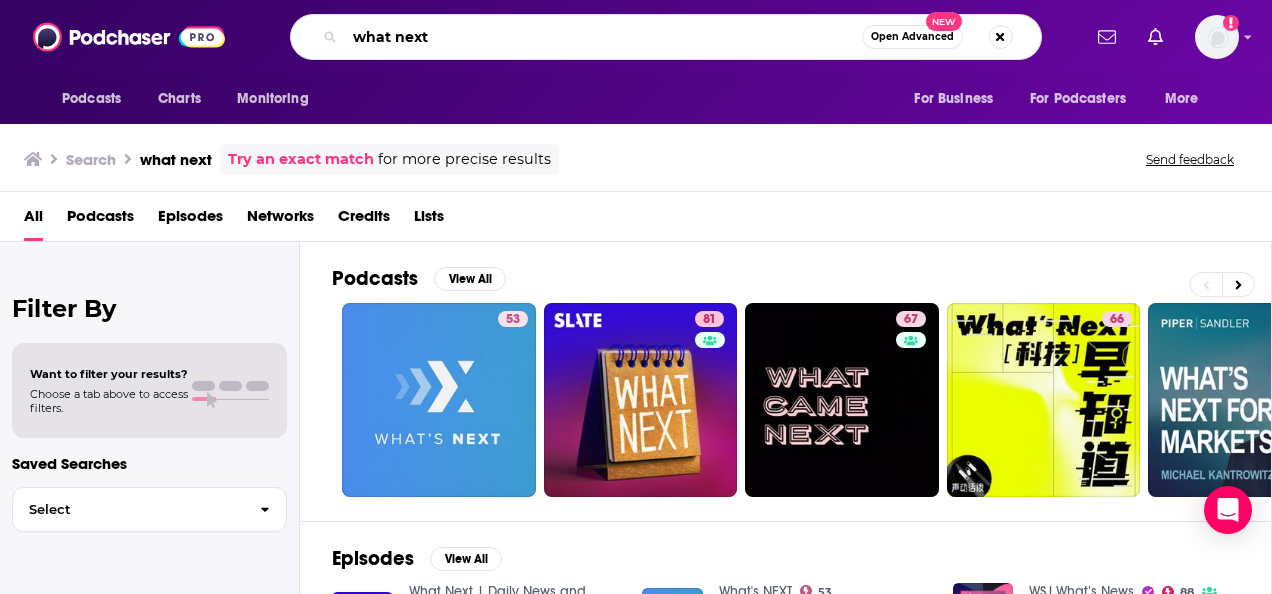 drag, startPoint x: 425, startPoint y: 35, endPoint x: 279, endPoint y: 4, distance: 149.25482 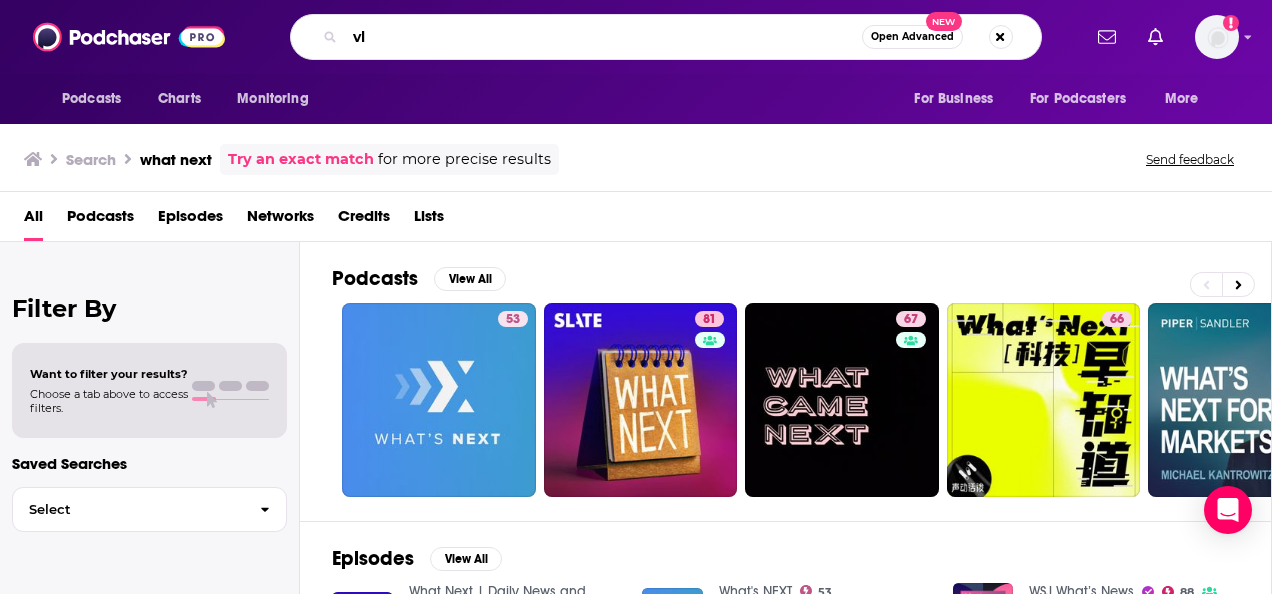 type on "v" 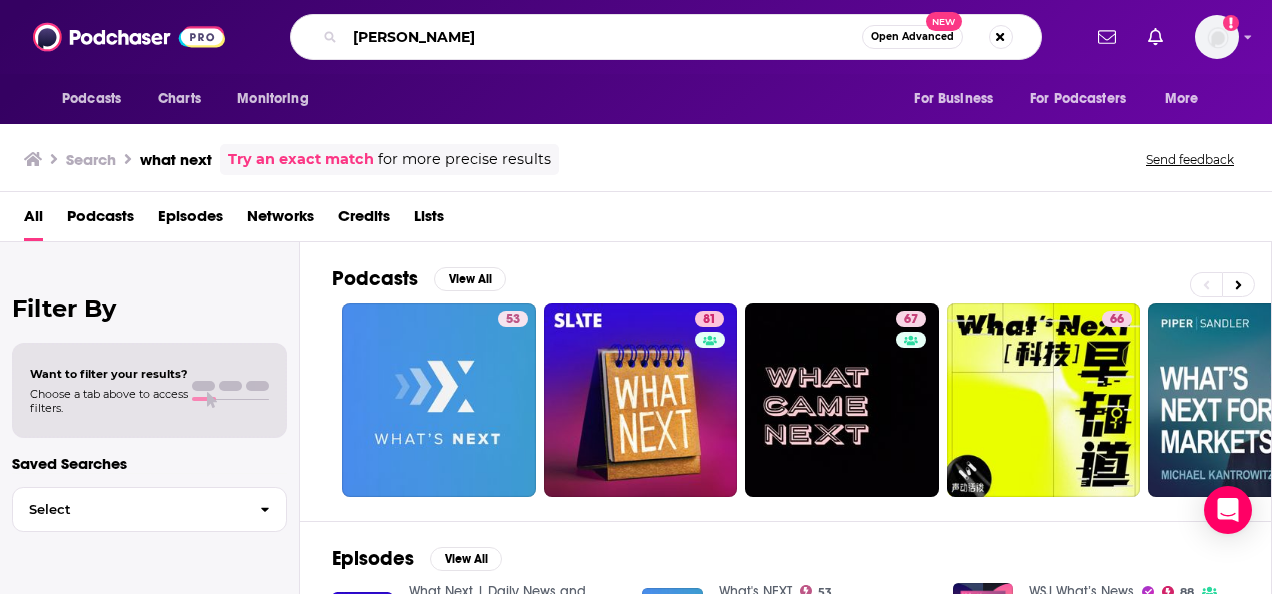 type on "[PERSON_NAME]" 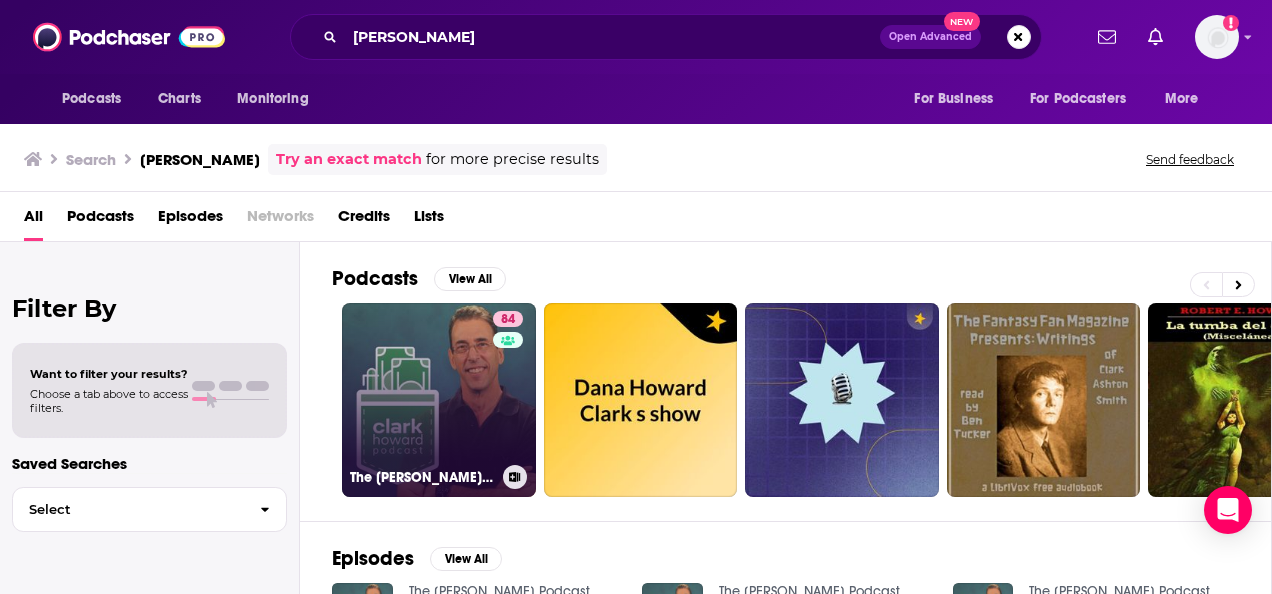 click on "84 The [PERSON_NAME] Podcast" at bounding box center [439, 400] 